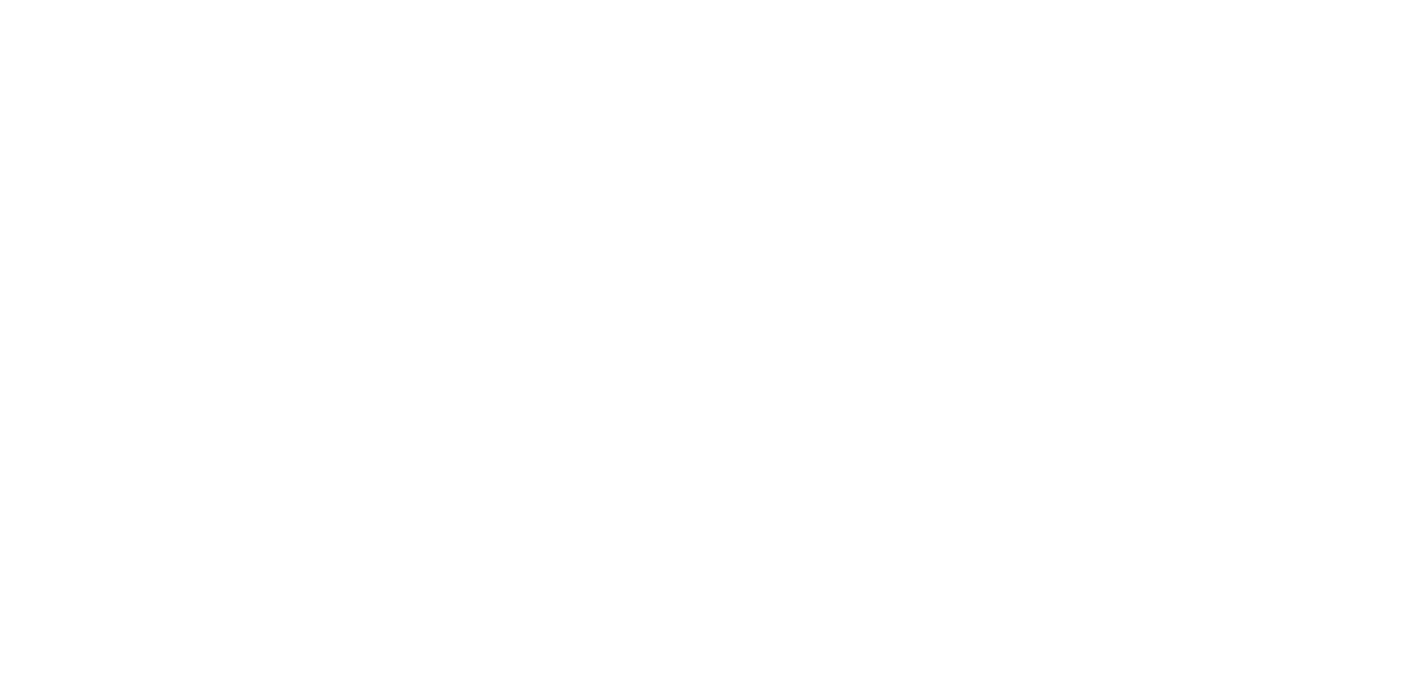scroll, scrollTop: 0, scrollLeft: 0, axis: both 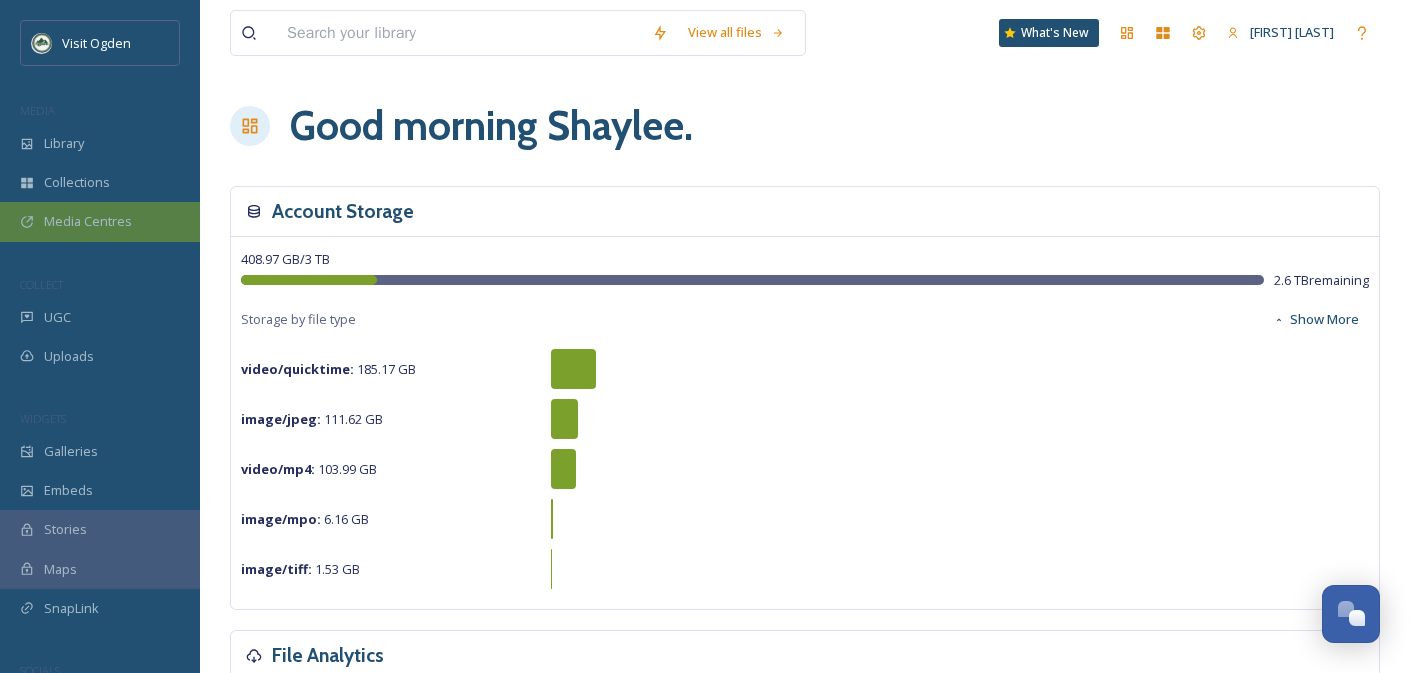 click on "Media Centres" at bounding box center [88, 221] 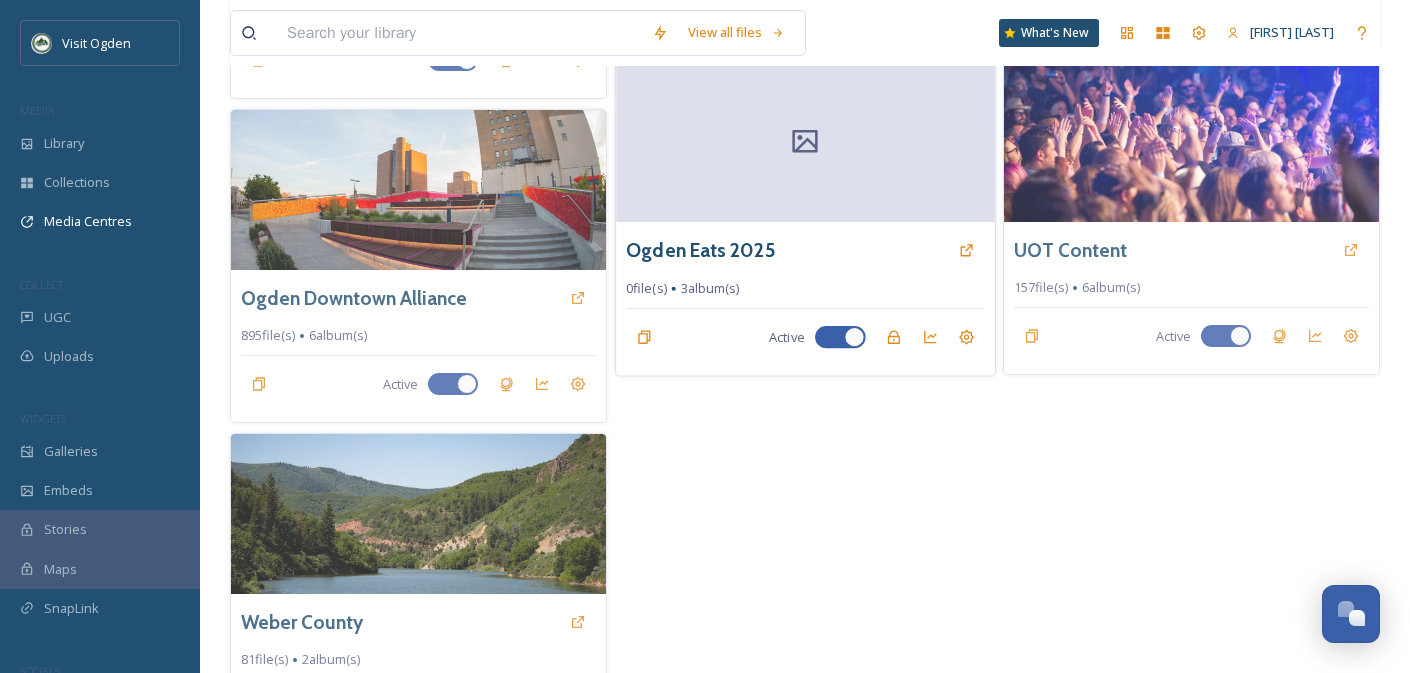scroll, scrollTop: 464, scrollLeft: 0, axis: vertical 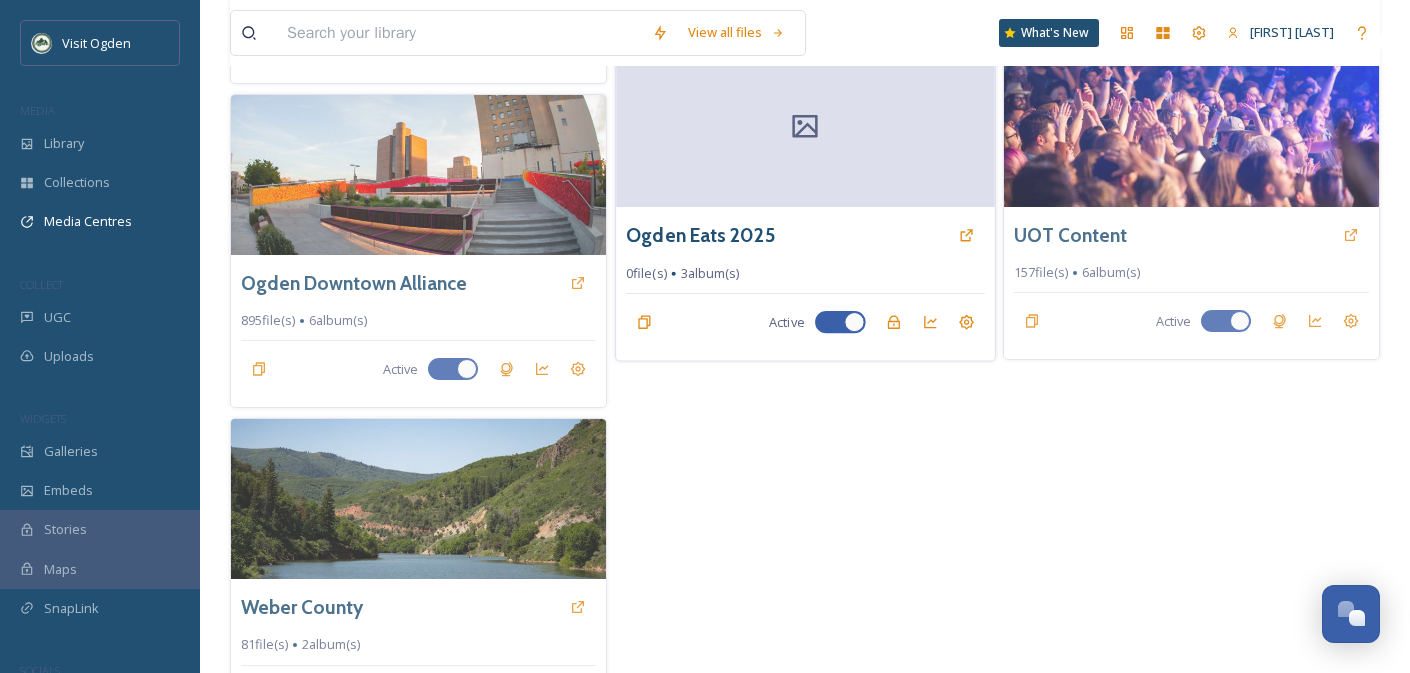 click at bounding box center (805, 127) 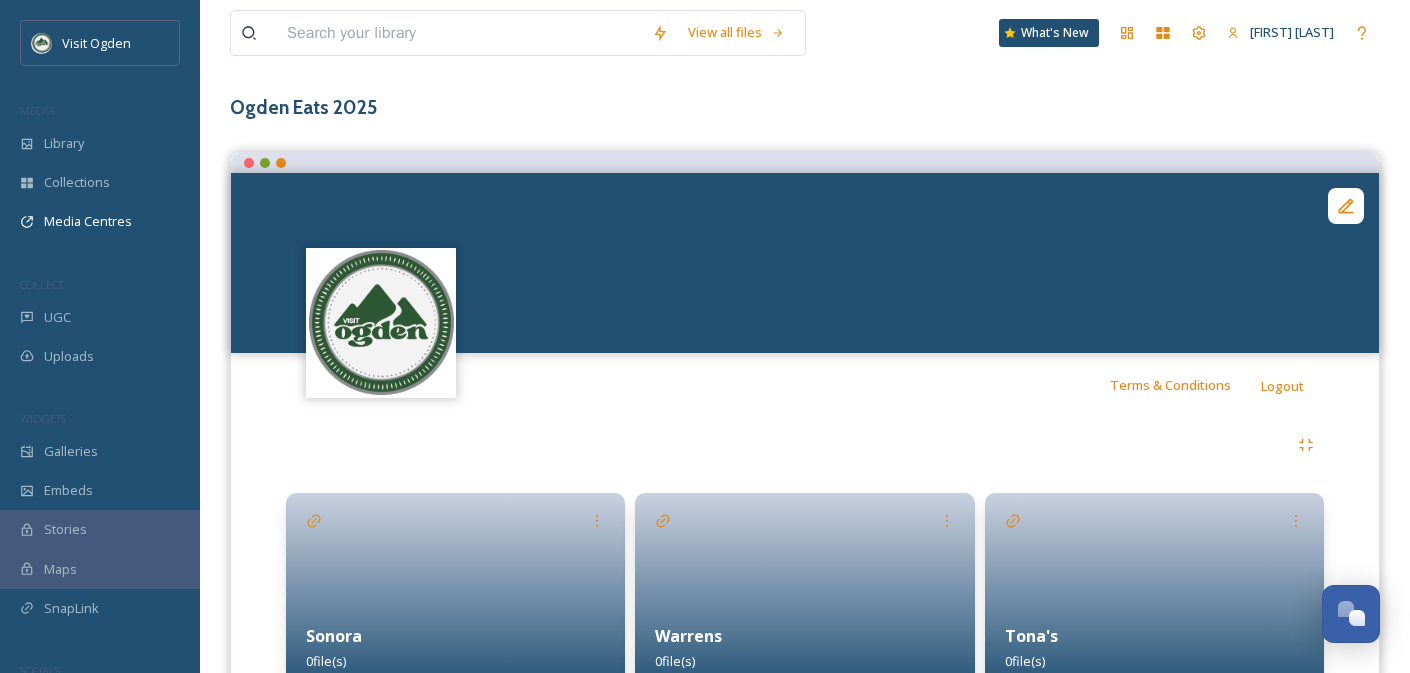 scroll, scrollTop: 0, scrollLeft: 0, axis: both 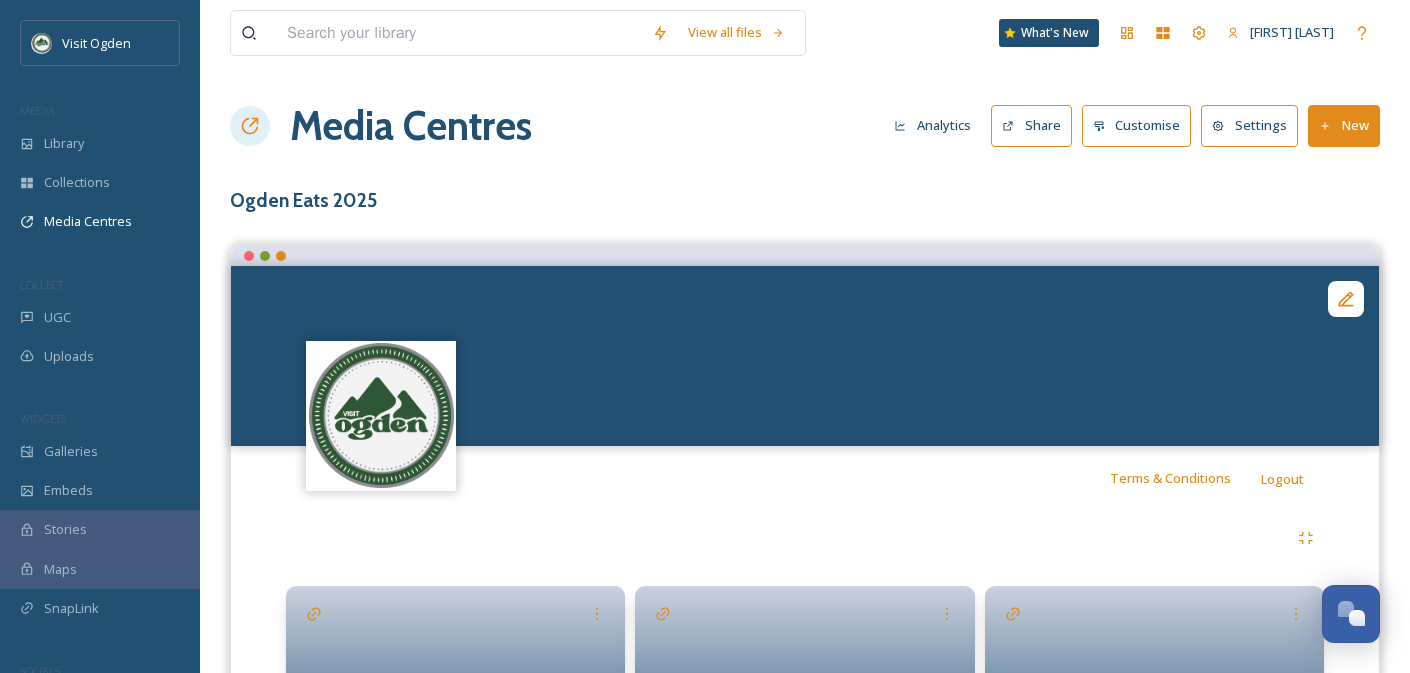 click on "New" at bounding box center (1344, 125) 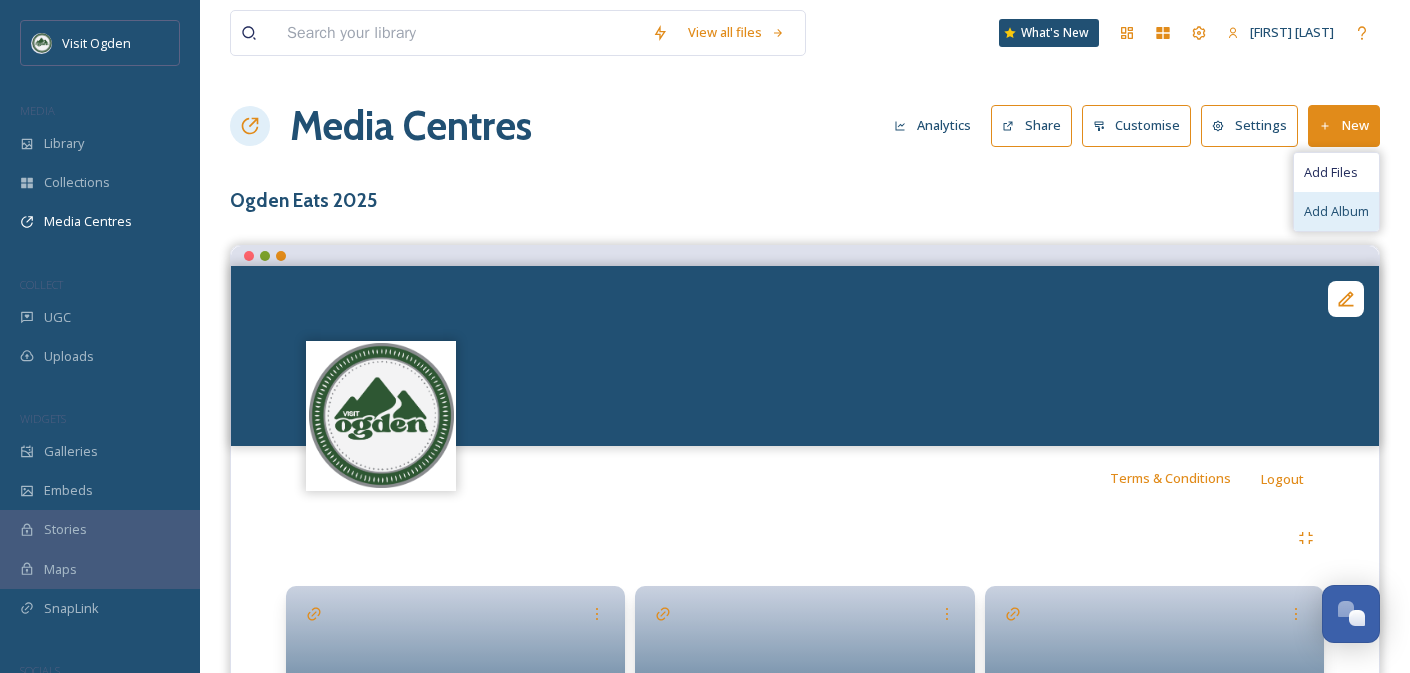 click on "Add Album" at bounding box center [1336, 211] 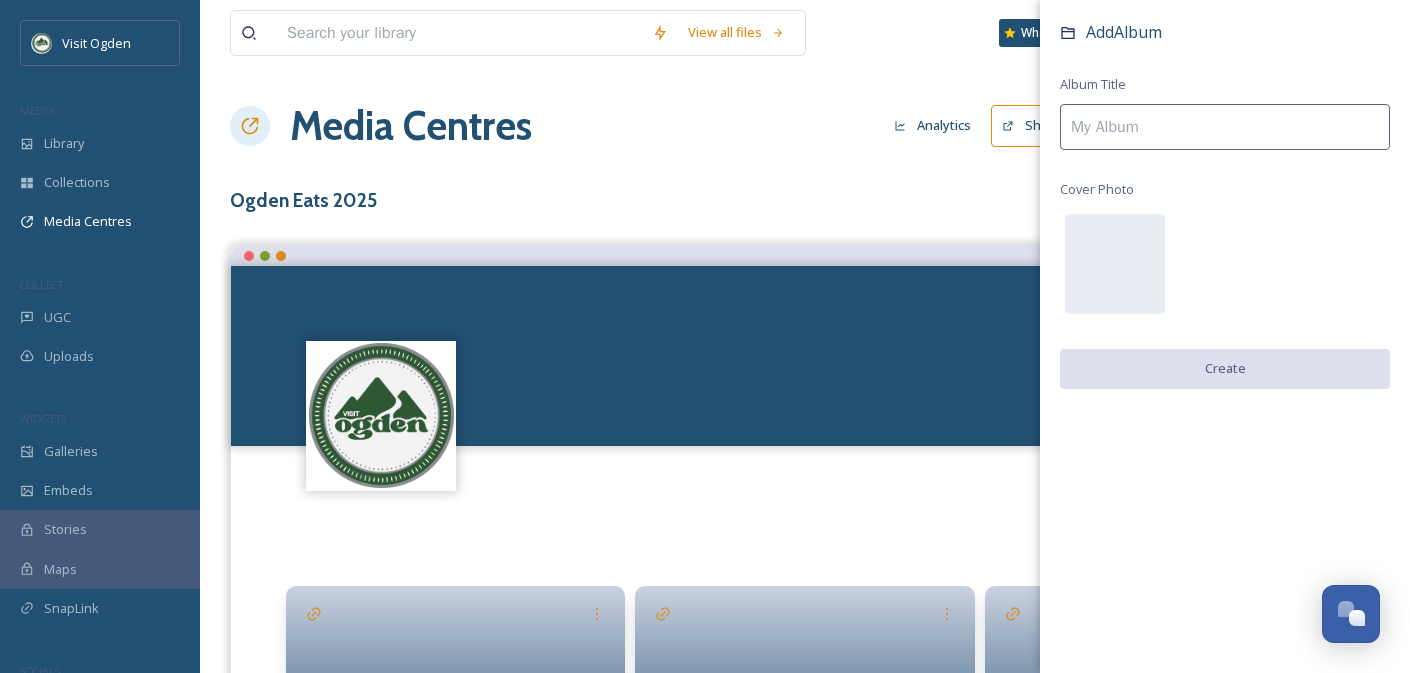 click at bounding box center (1225, 127) 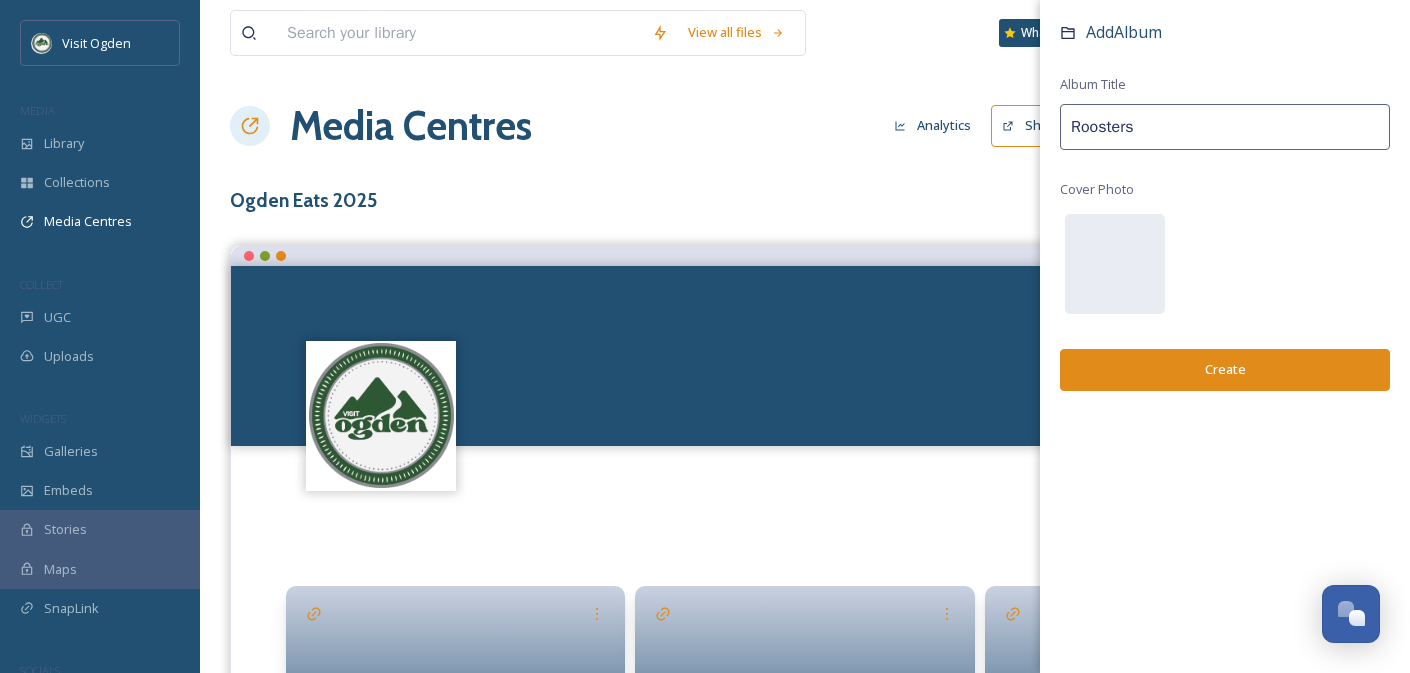 type on "Roosters" 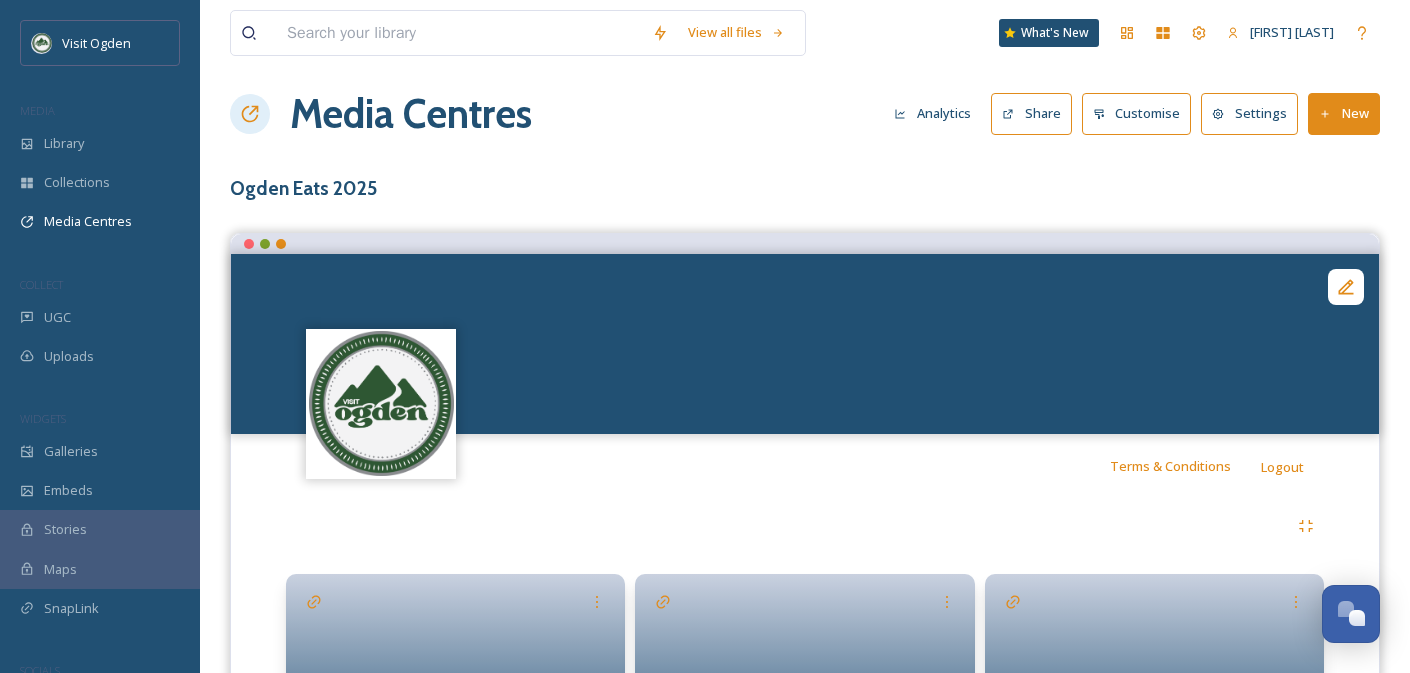 scroll, scrollTop: 0, scrollLeft: 0, axis: both 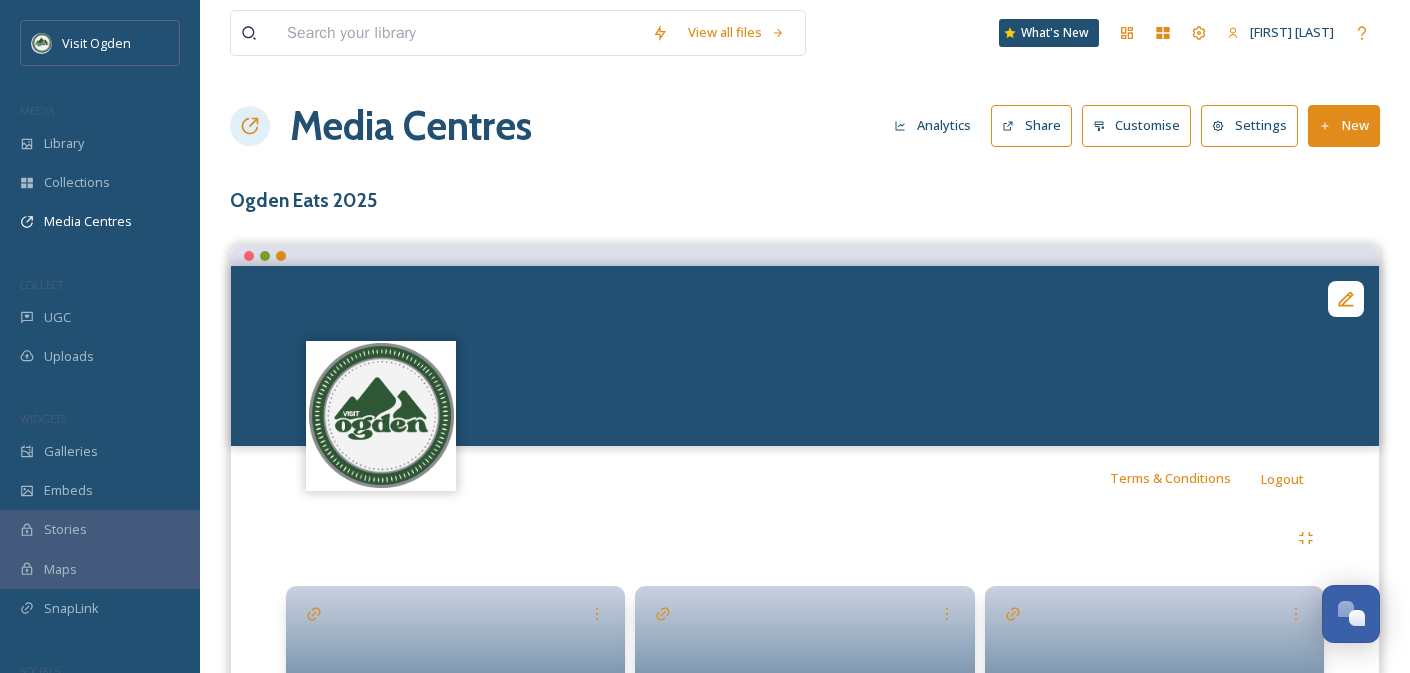click on "New" at bounding box center [1344, 125] 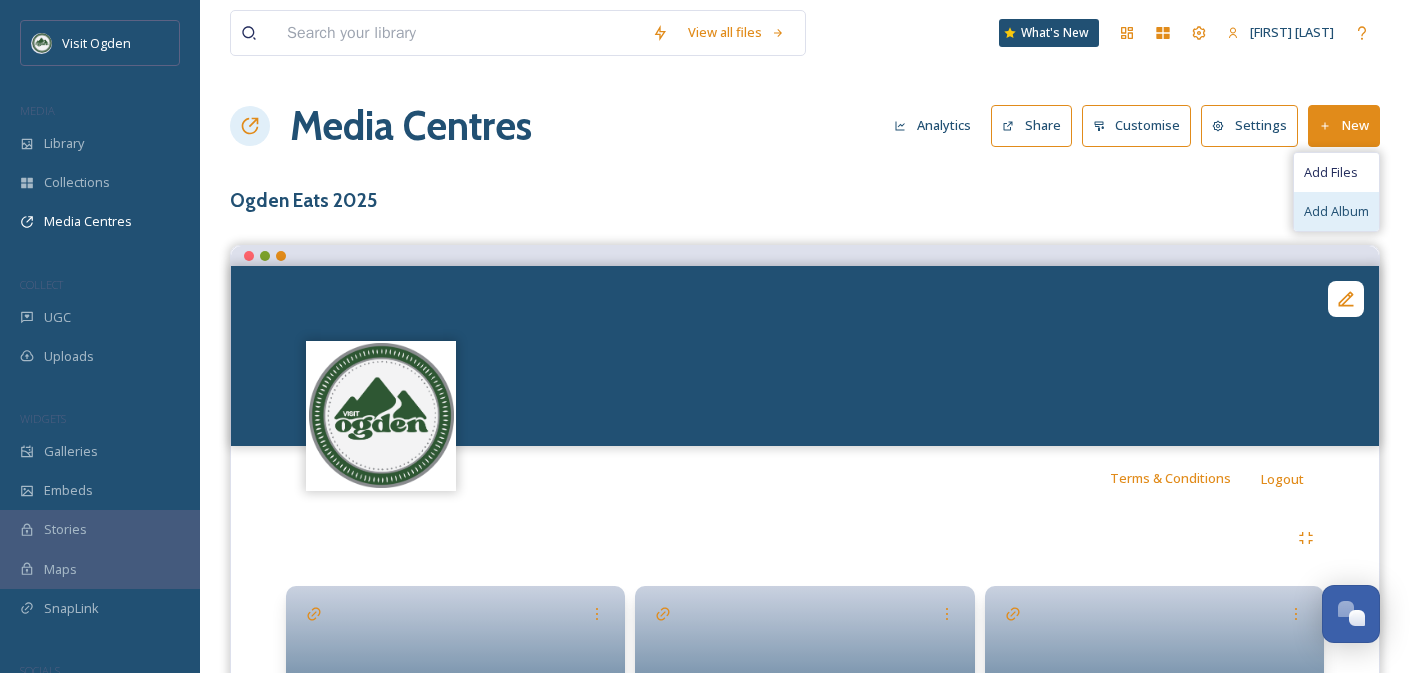 click on "Add Album" at bounding box center [1336, 211] 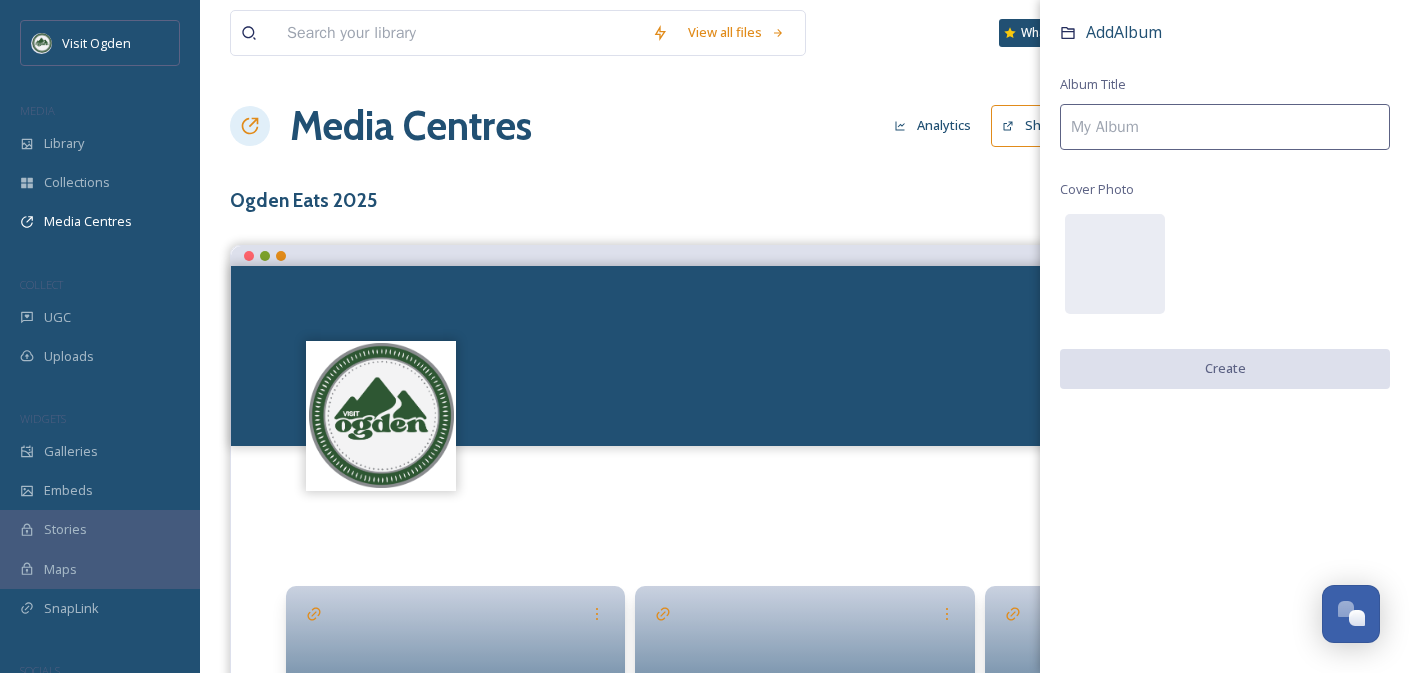 click at bounding box center [1225, 127] 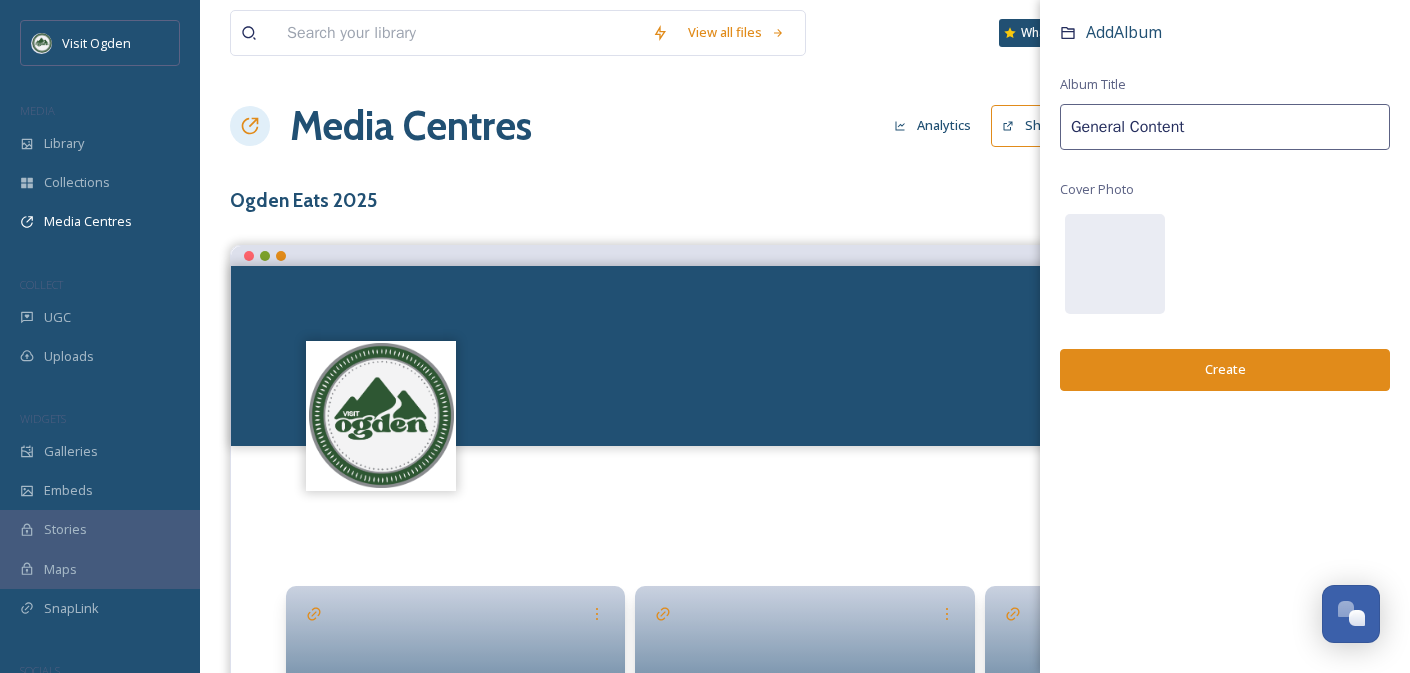 type on "General Content" 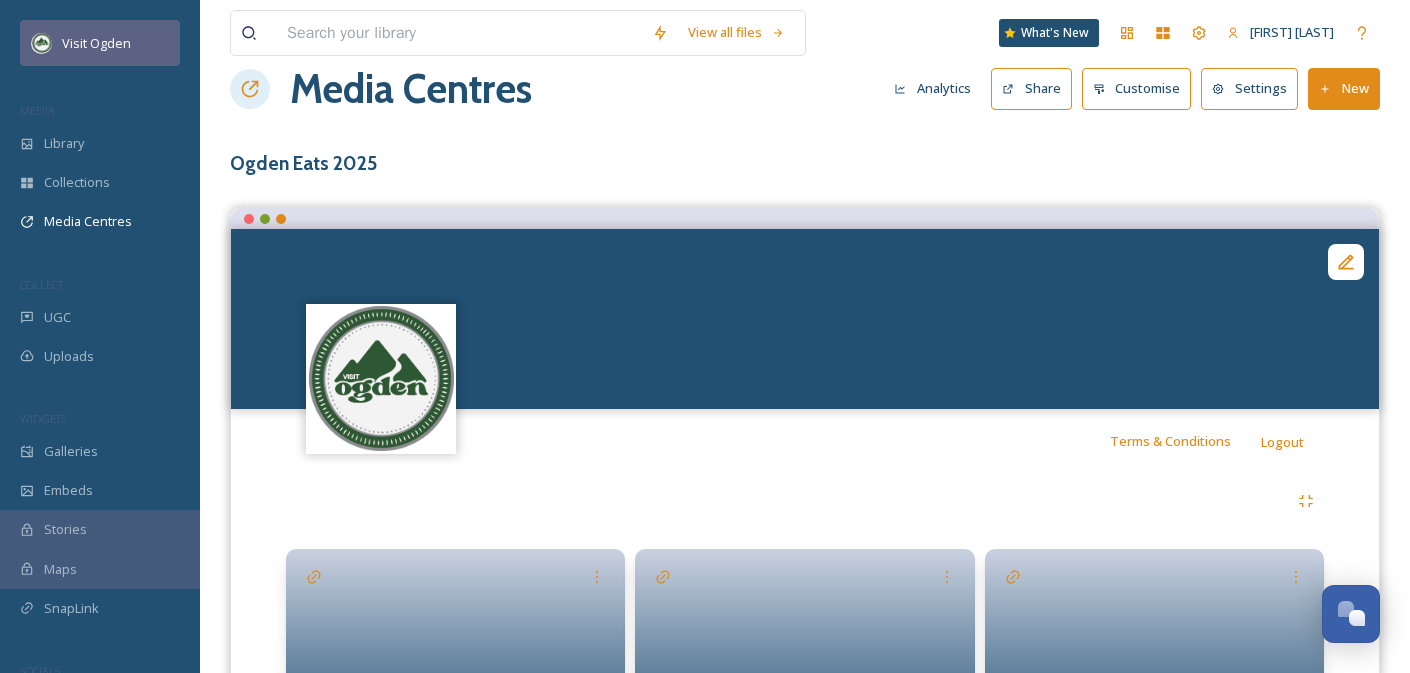 scroll, scrollTop: 0, scrollLeft: 0, axis: both 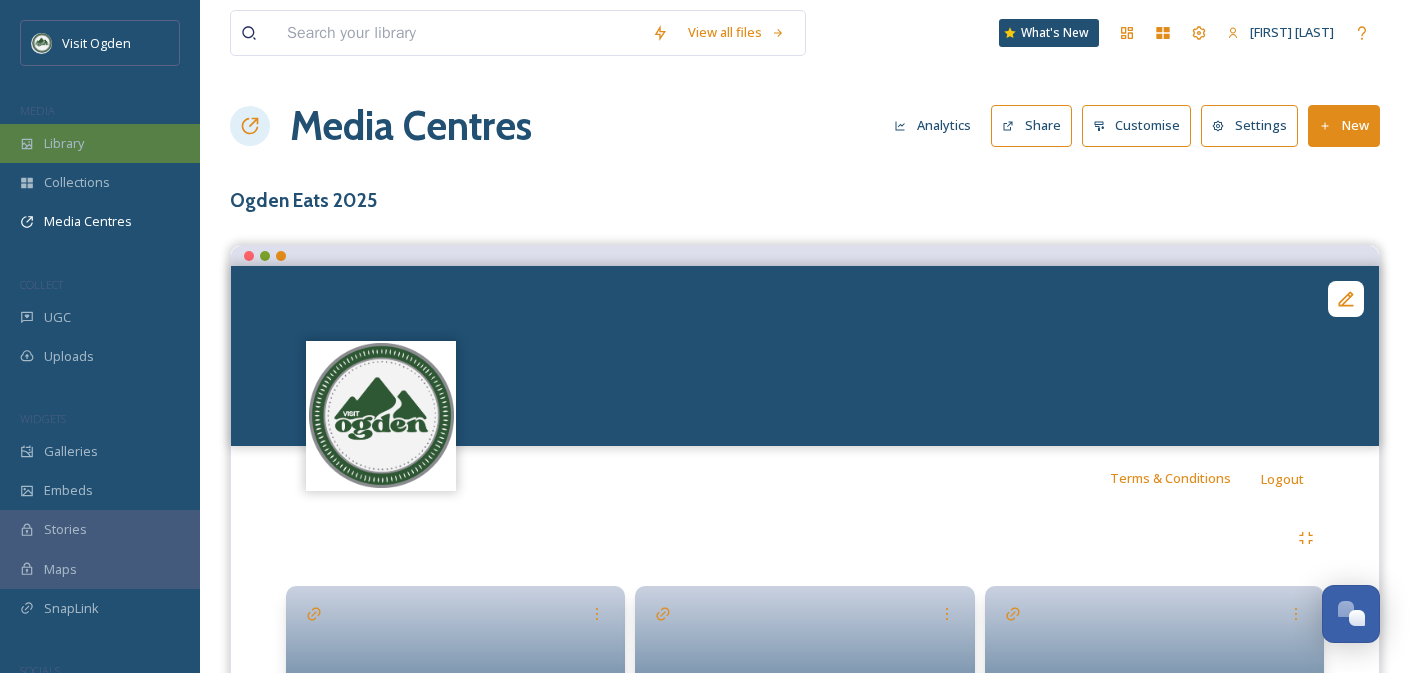 click on "Library" at bounding box center [100, 143] 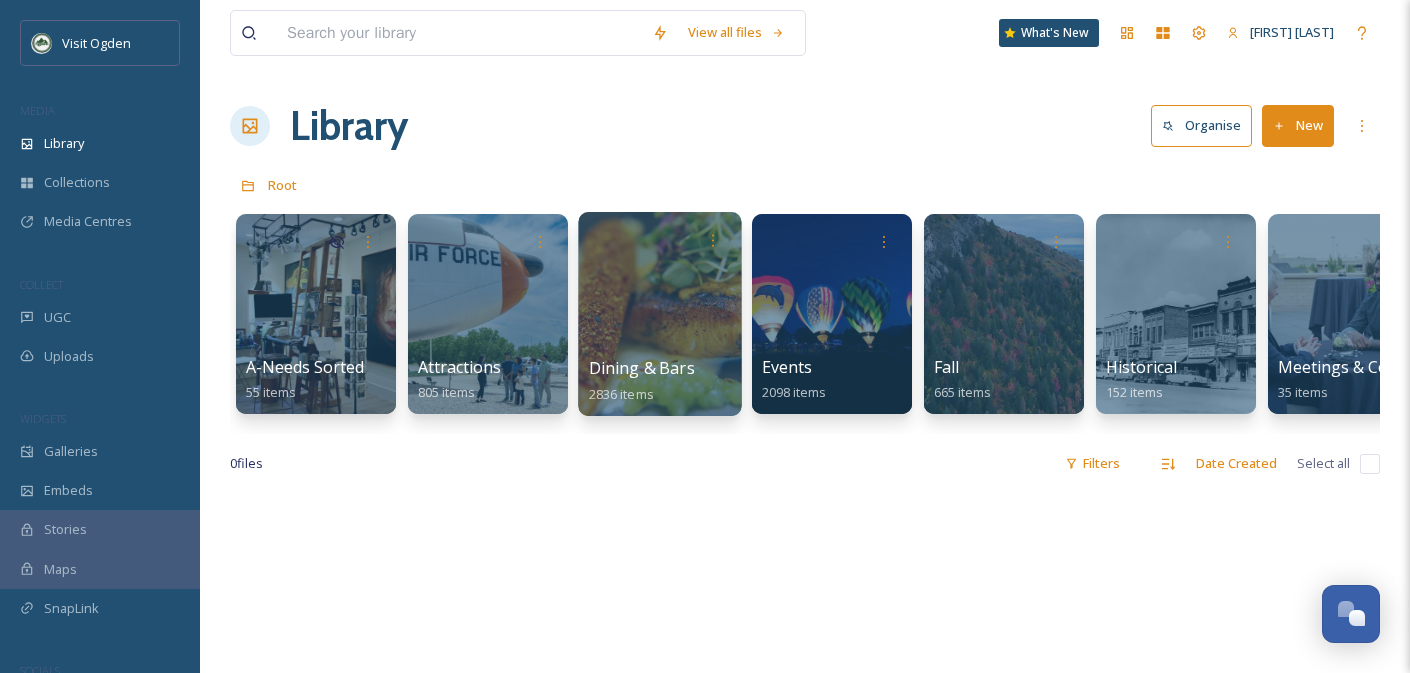 click at bounding box center [659, 314] 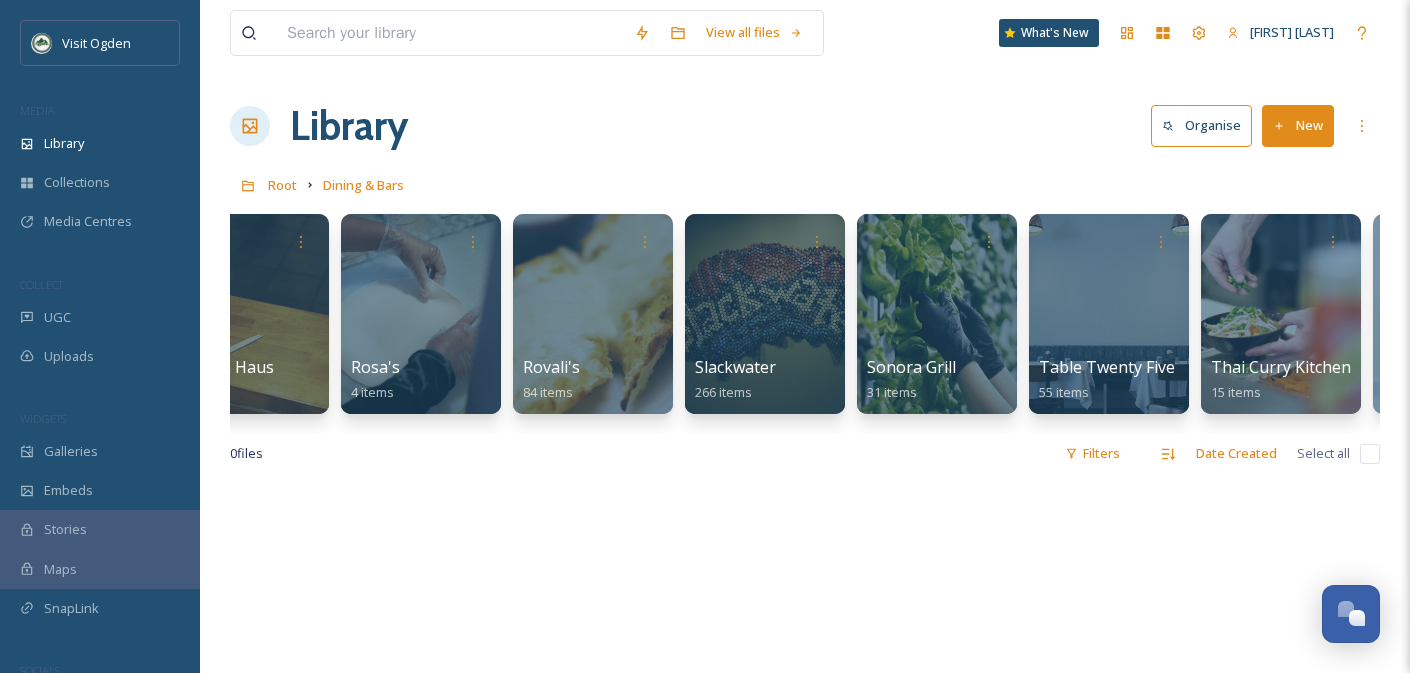 scroll, scrollTop: 0, scrollLeft: 2773, axis: horizontal 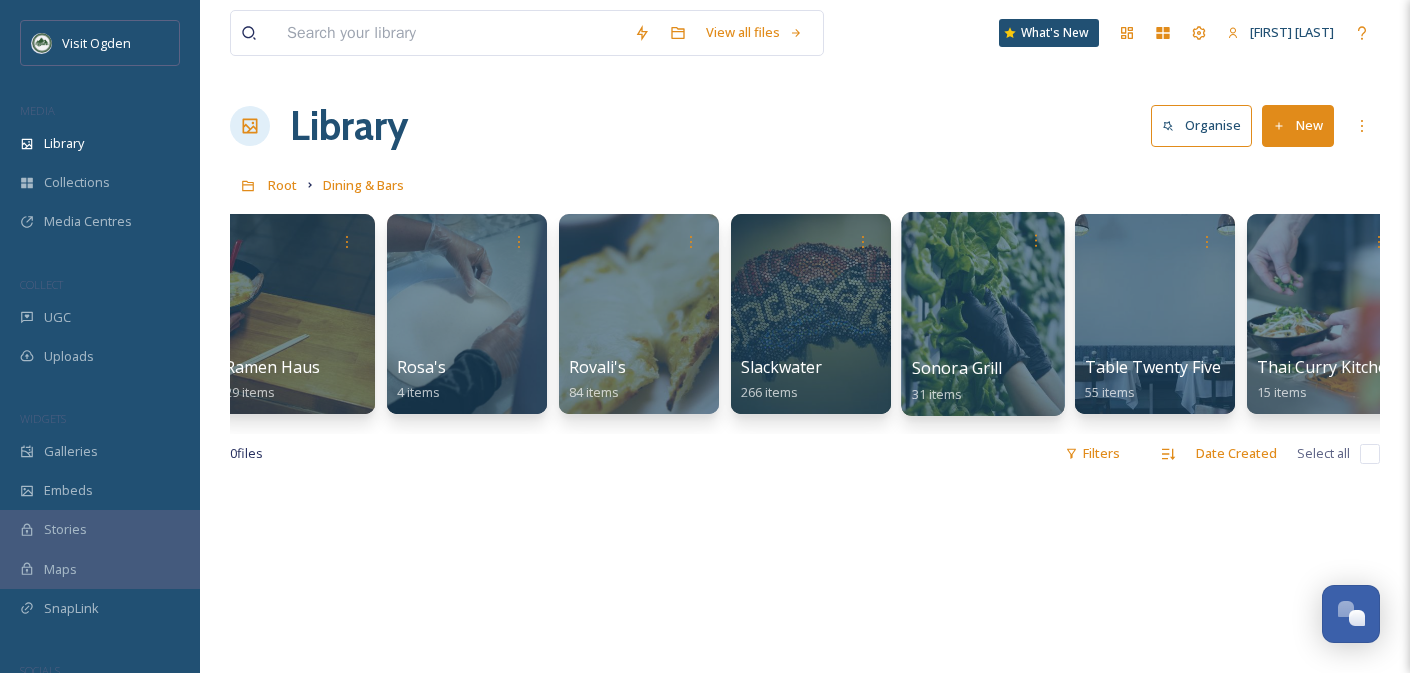 click at bounding box center (982, 314) 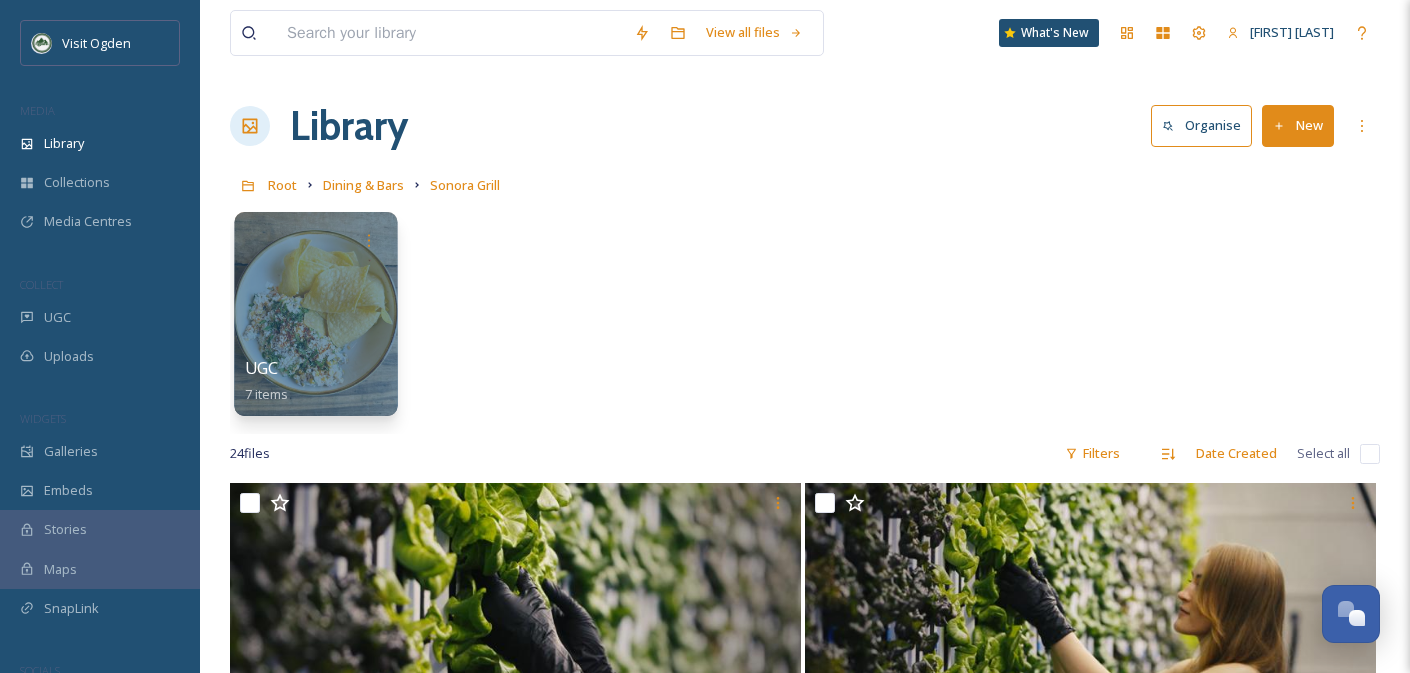 click at bounding box center (315, 314) 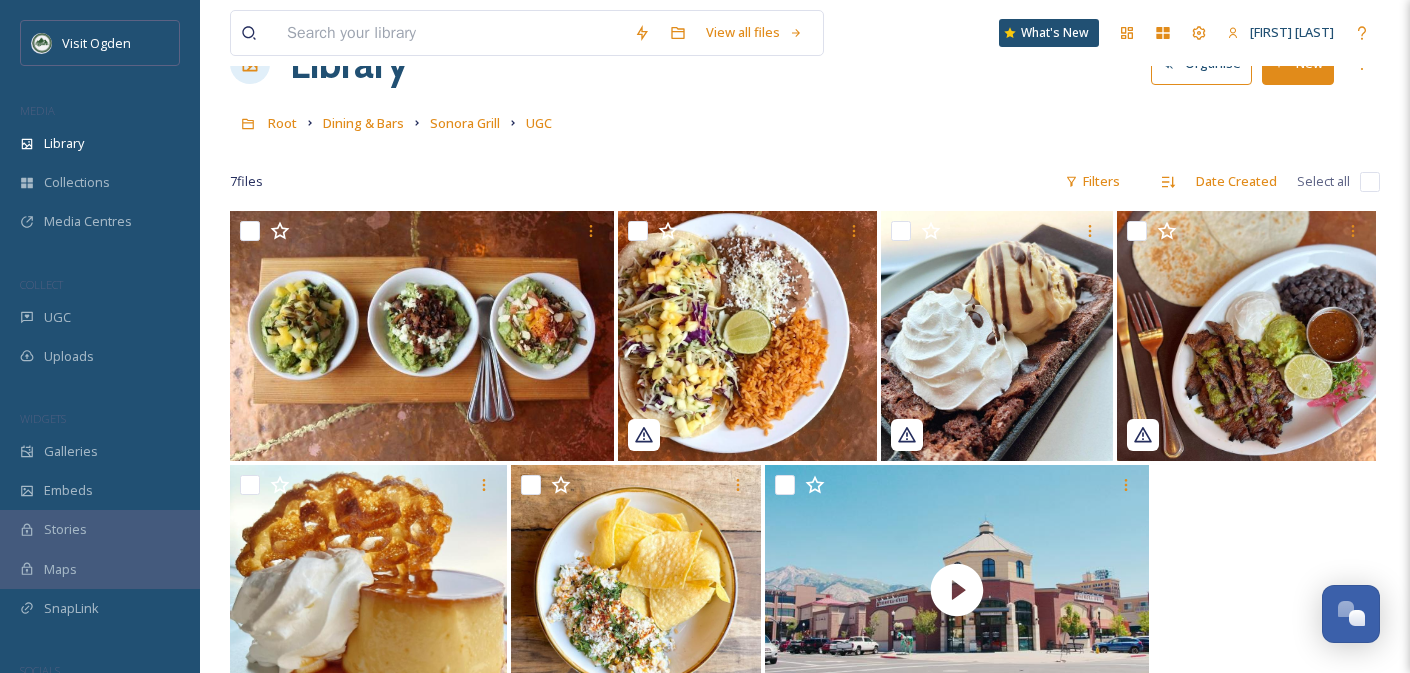 scroll, scrollTop: 273, scrollLeft: 0, axis: vertical 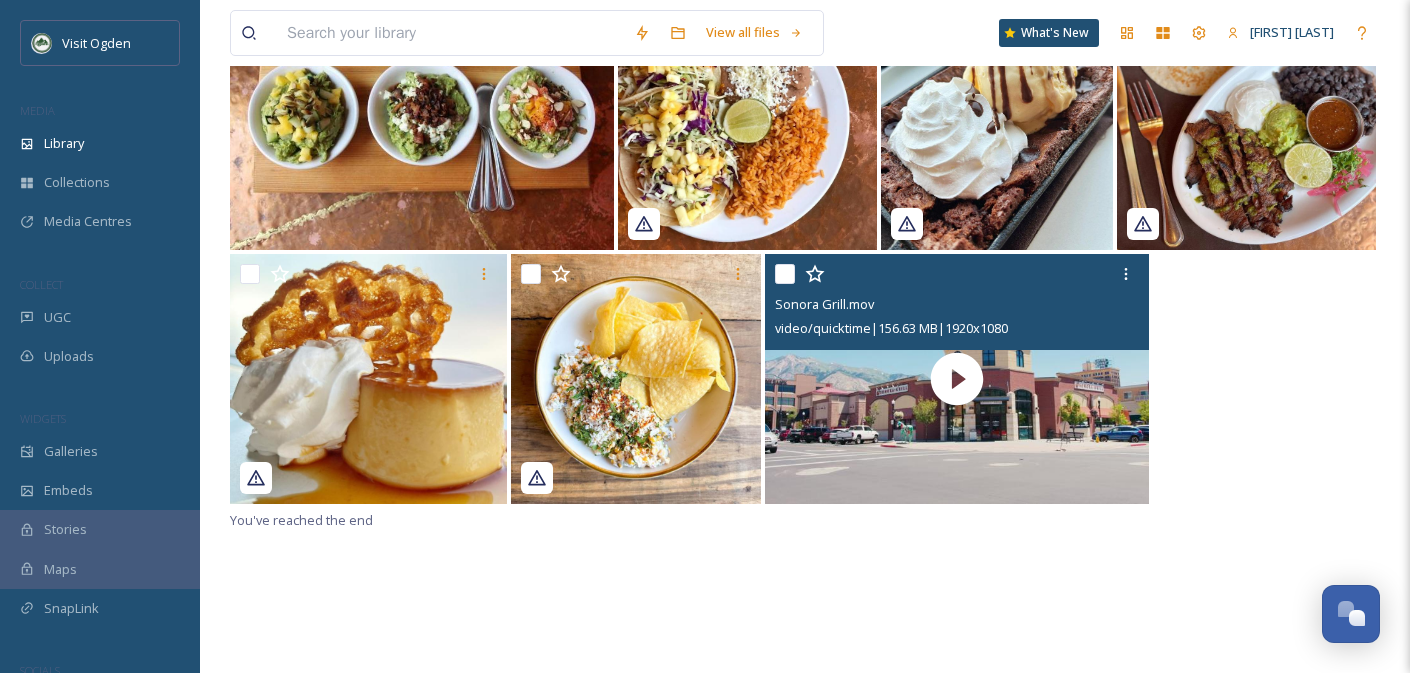 click at bounding box center (785, 274) 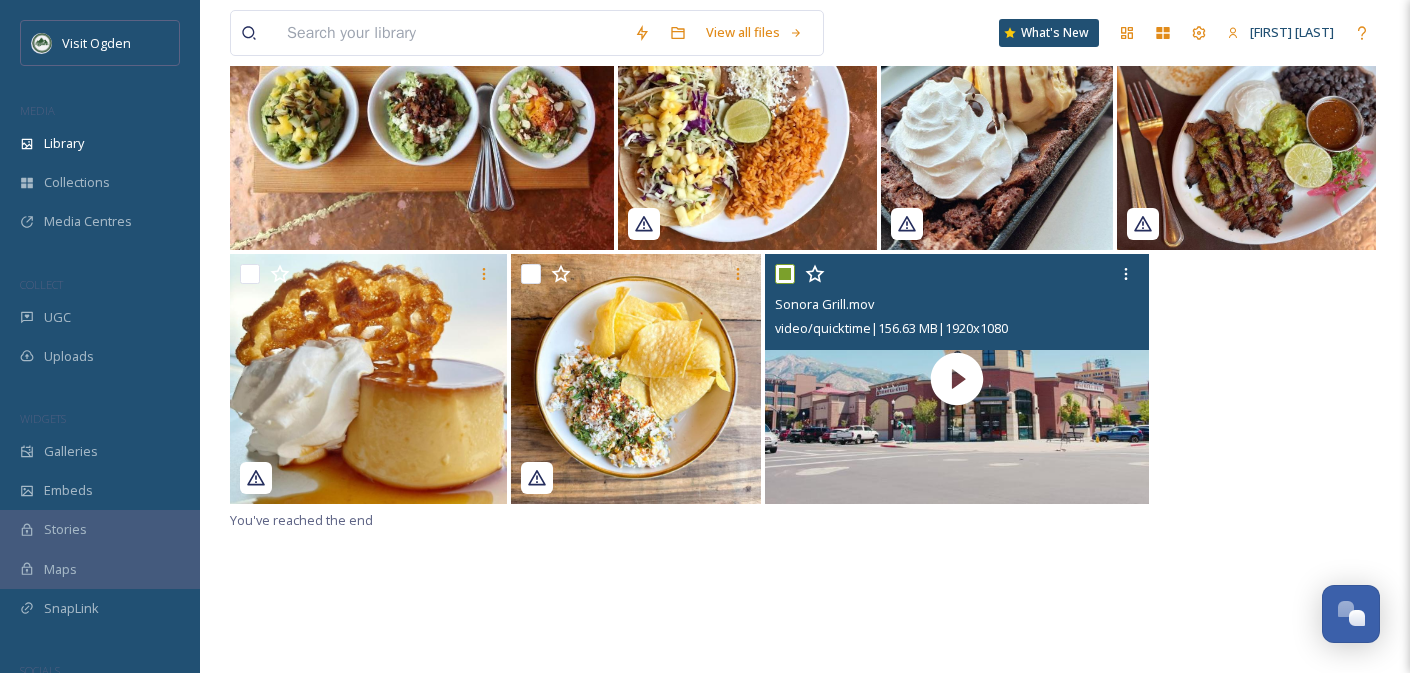 checkbox on "true" 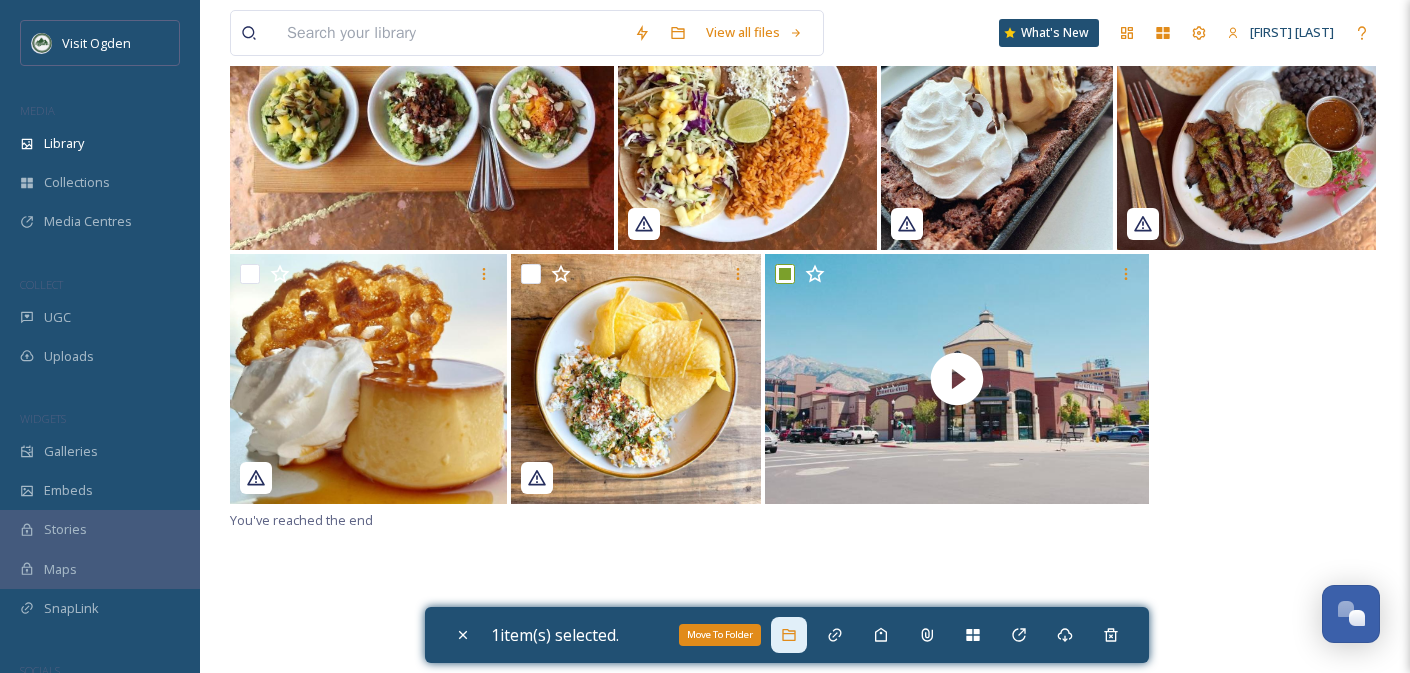 click 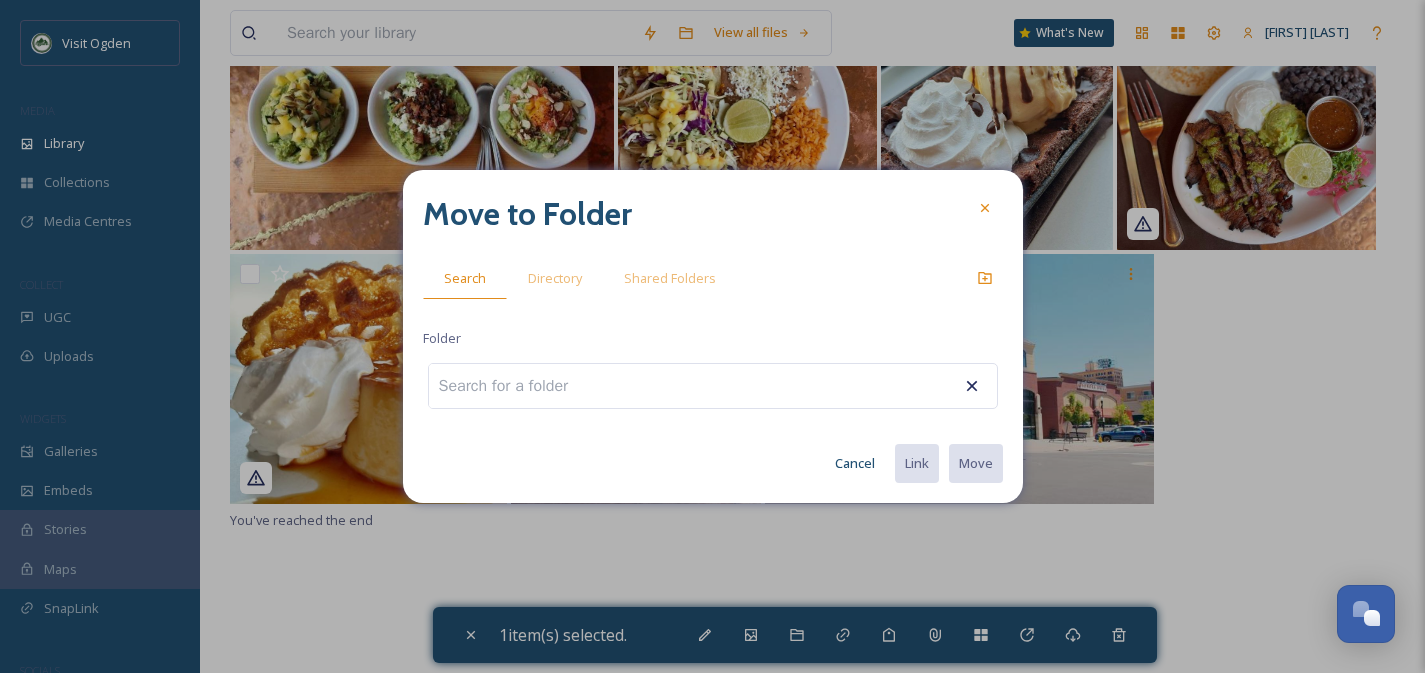 click at bounding box center (515, 386) 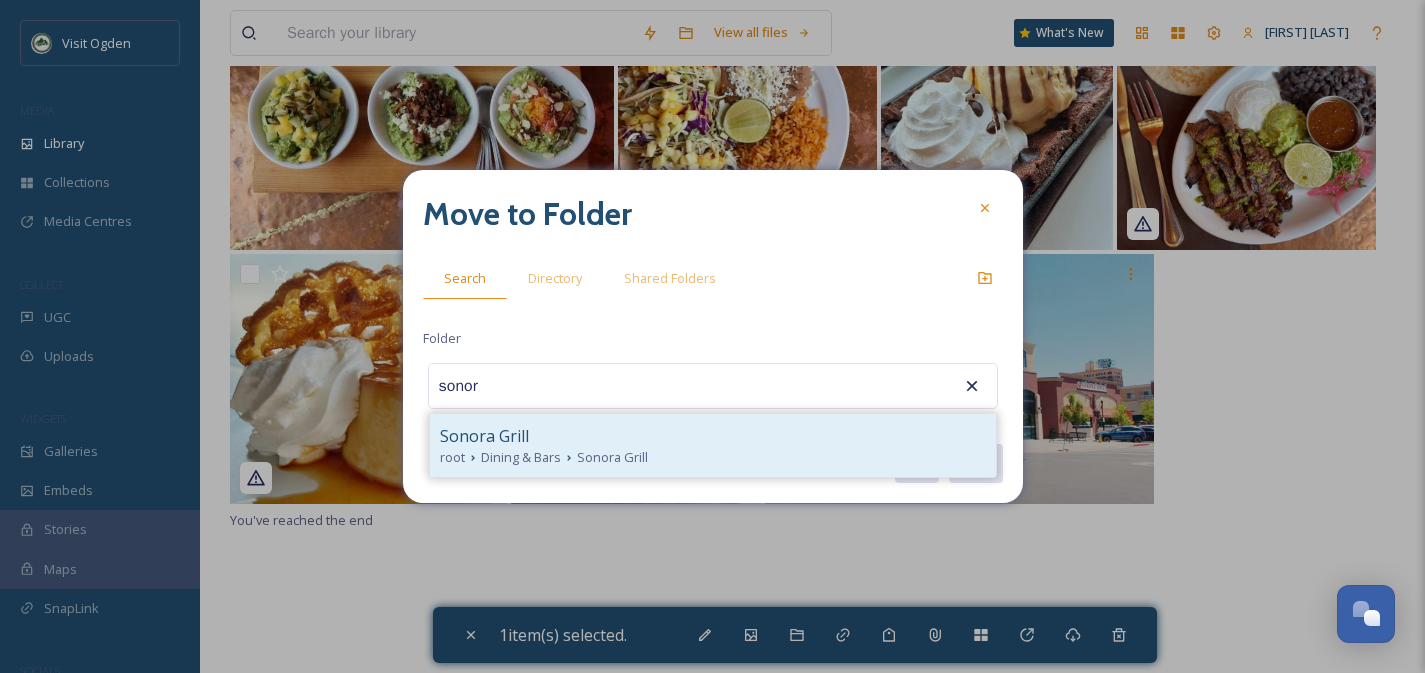 click on "Sonora Grill" at bounding box center (612, 457) 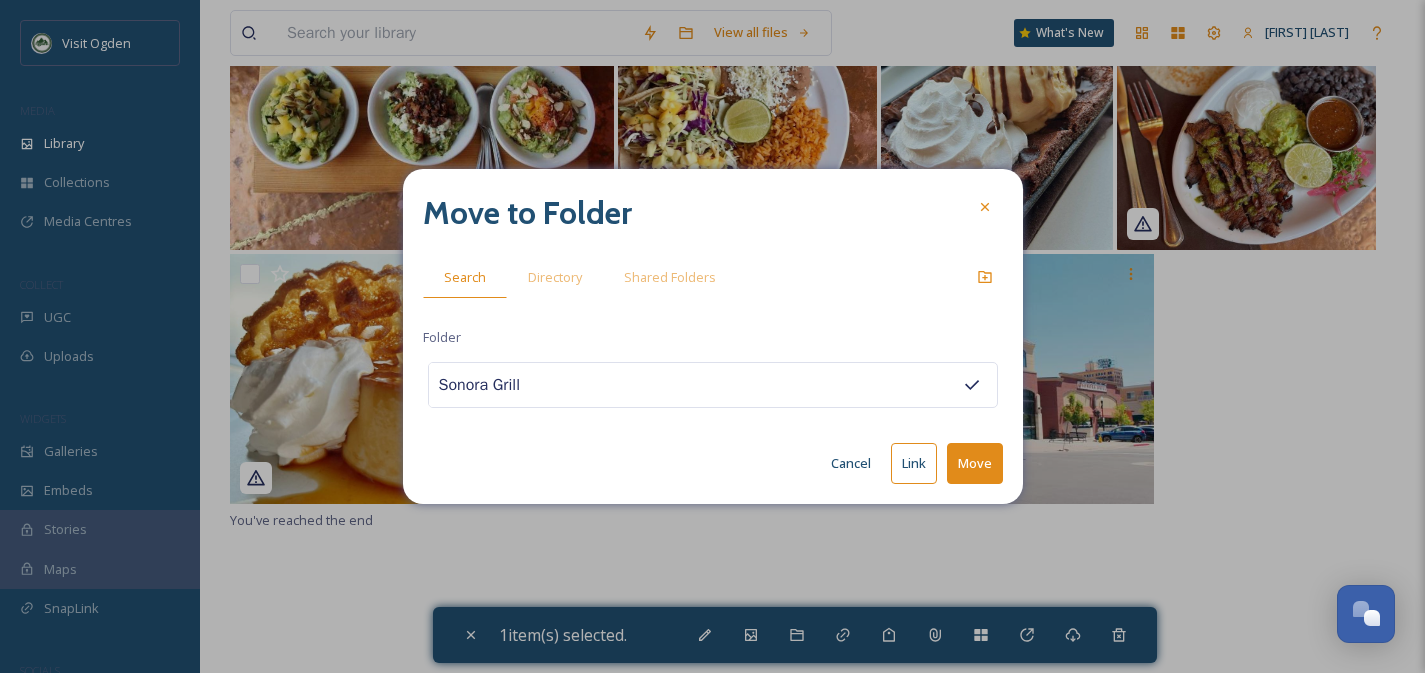 click on "Move" at bounding box center [975, 463] 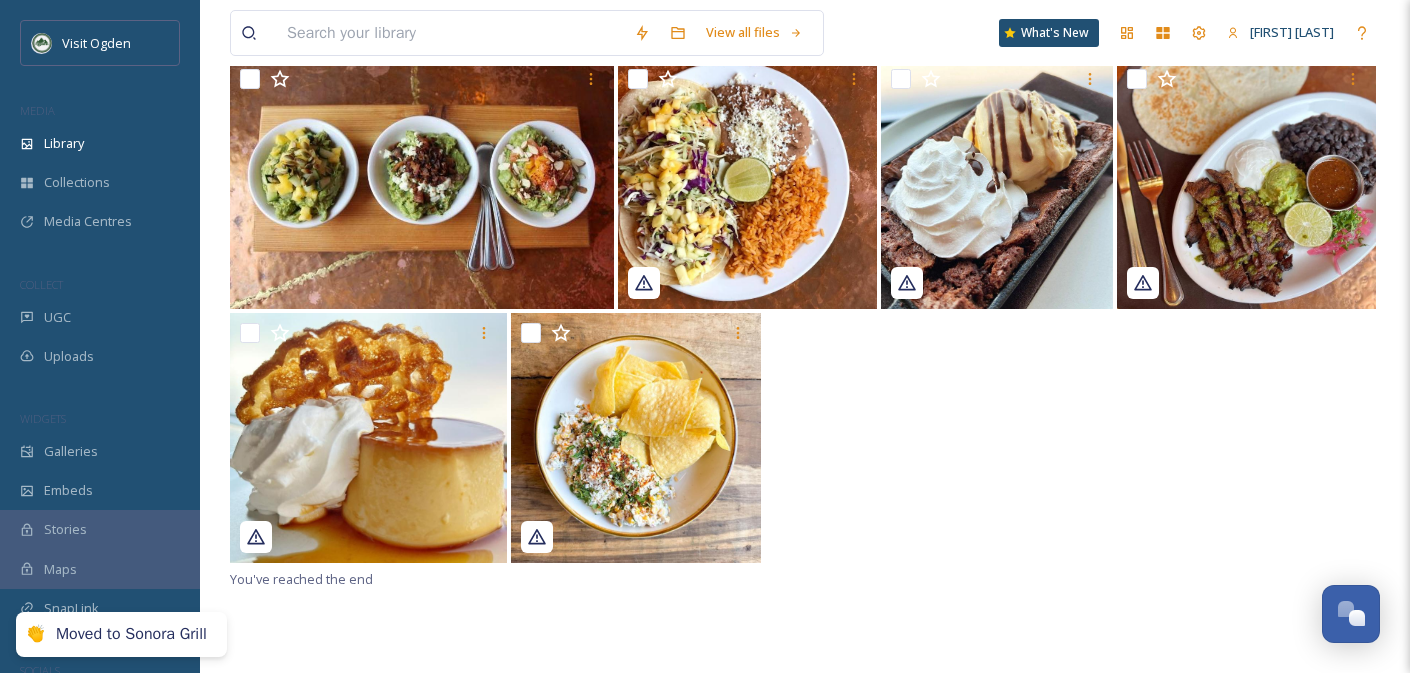 scroll, scrollTop: 119, scrollLeft: 0, axis: vertical 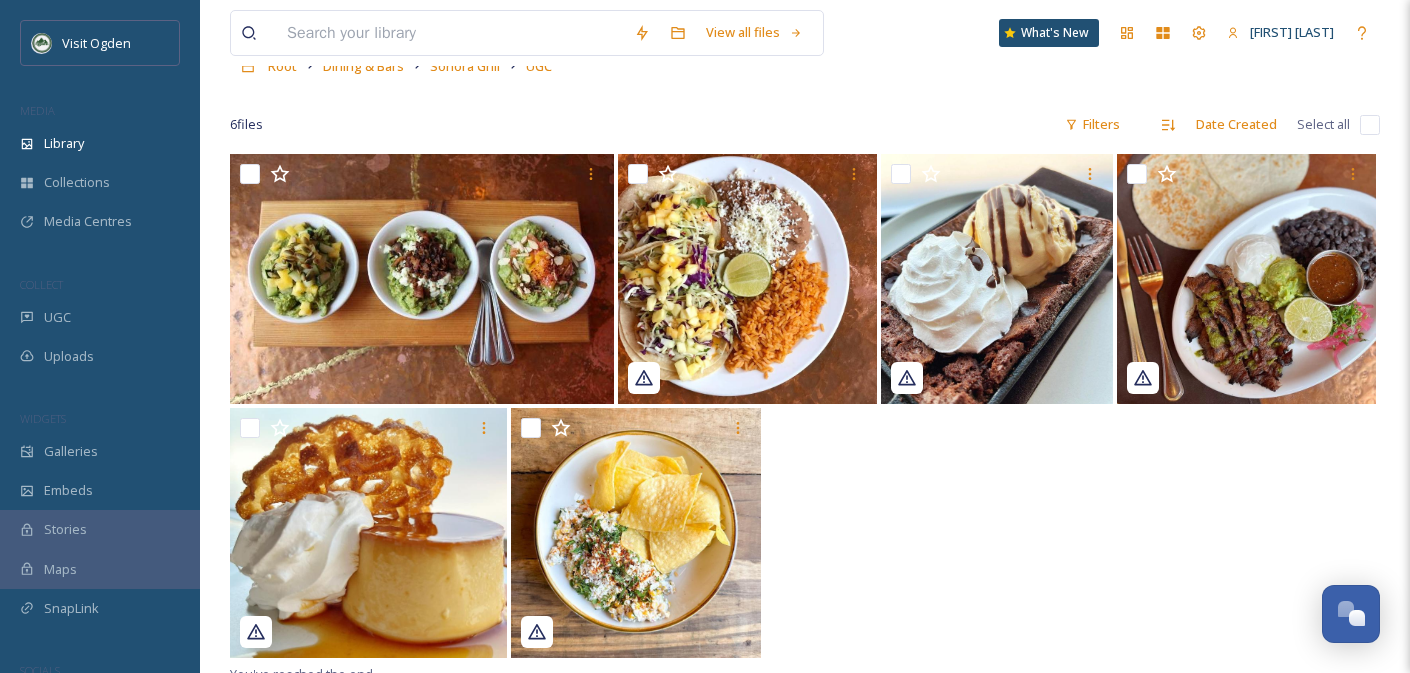 click at bounding box center (1370, 125) 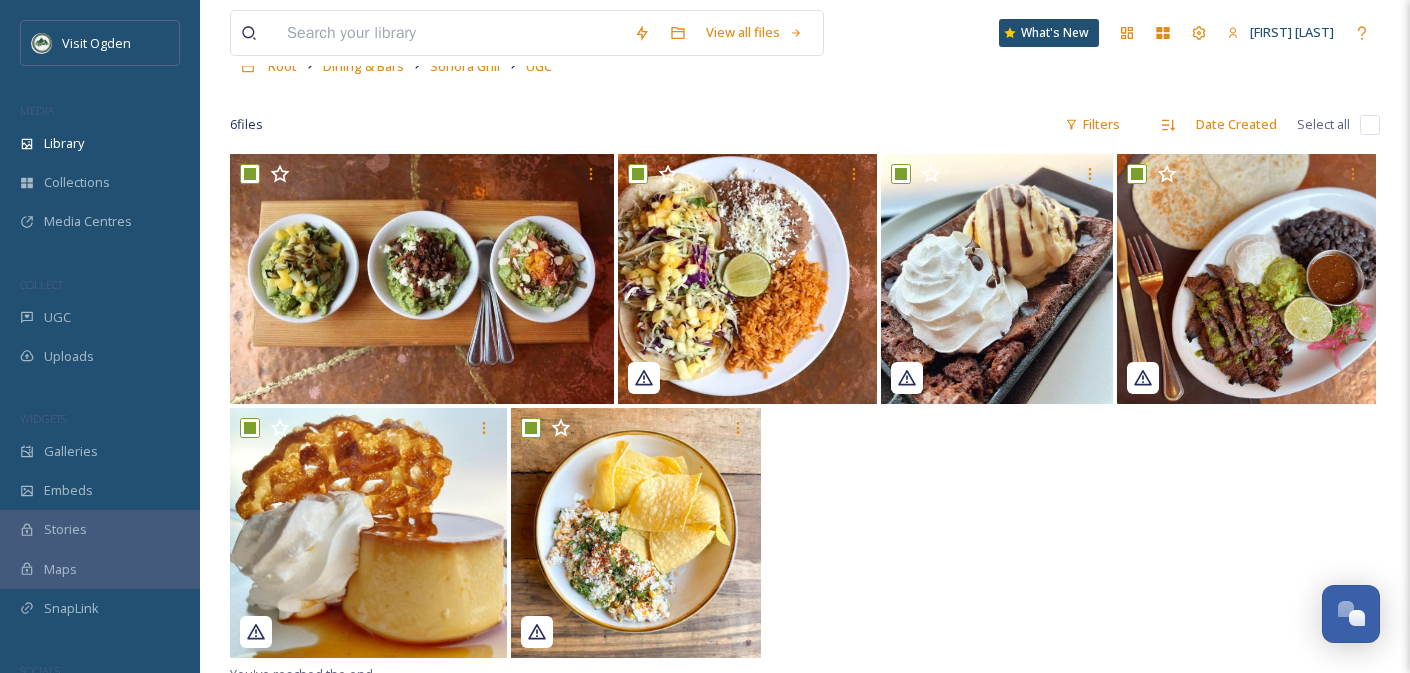 checkbox on "true" 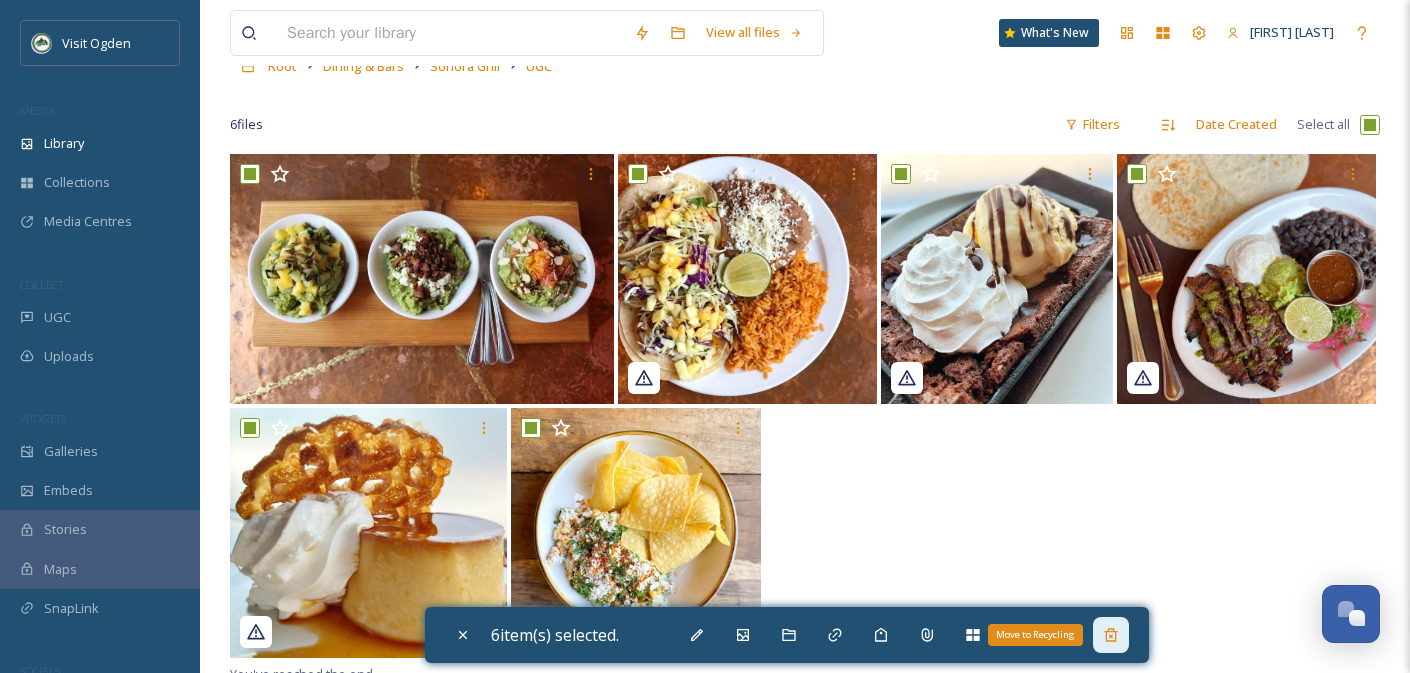 click on "Move to Recycling" at bounding box center (1111, 635) 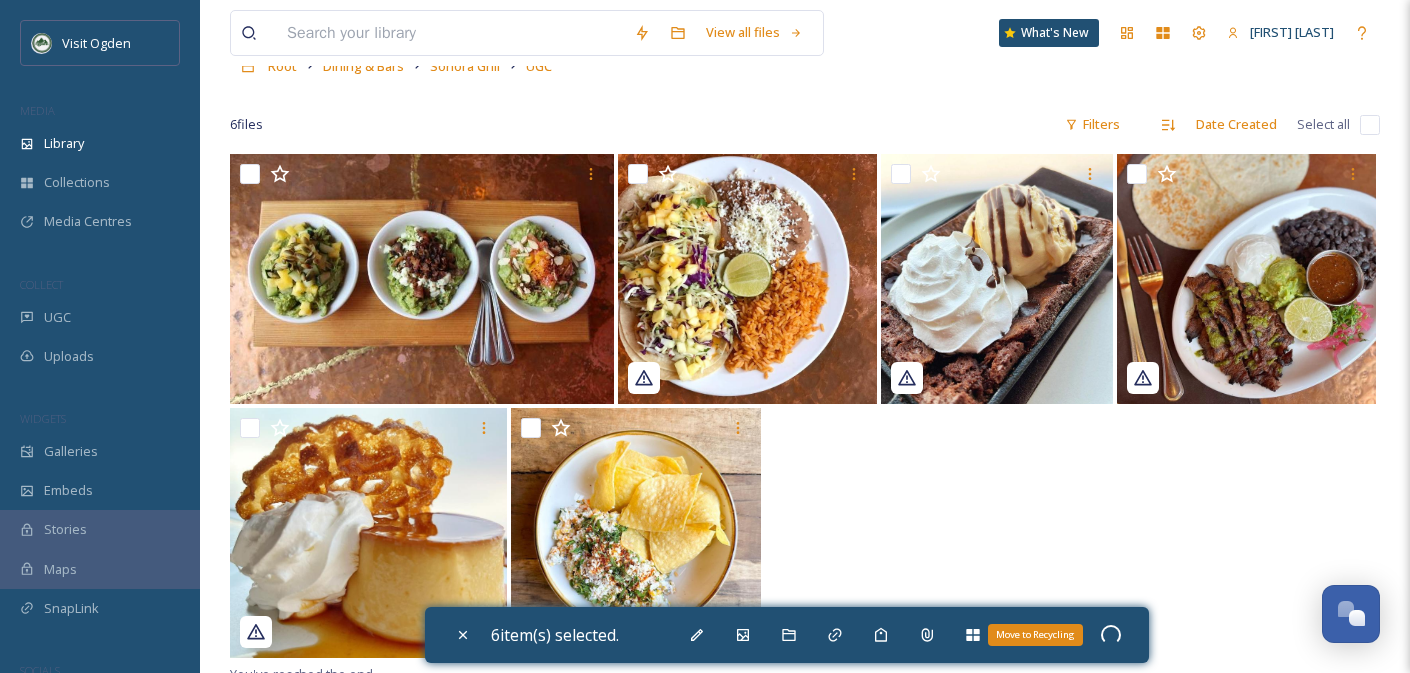checkbox on "false" 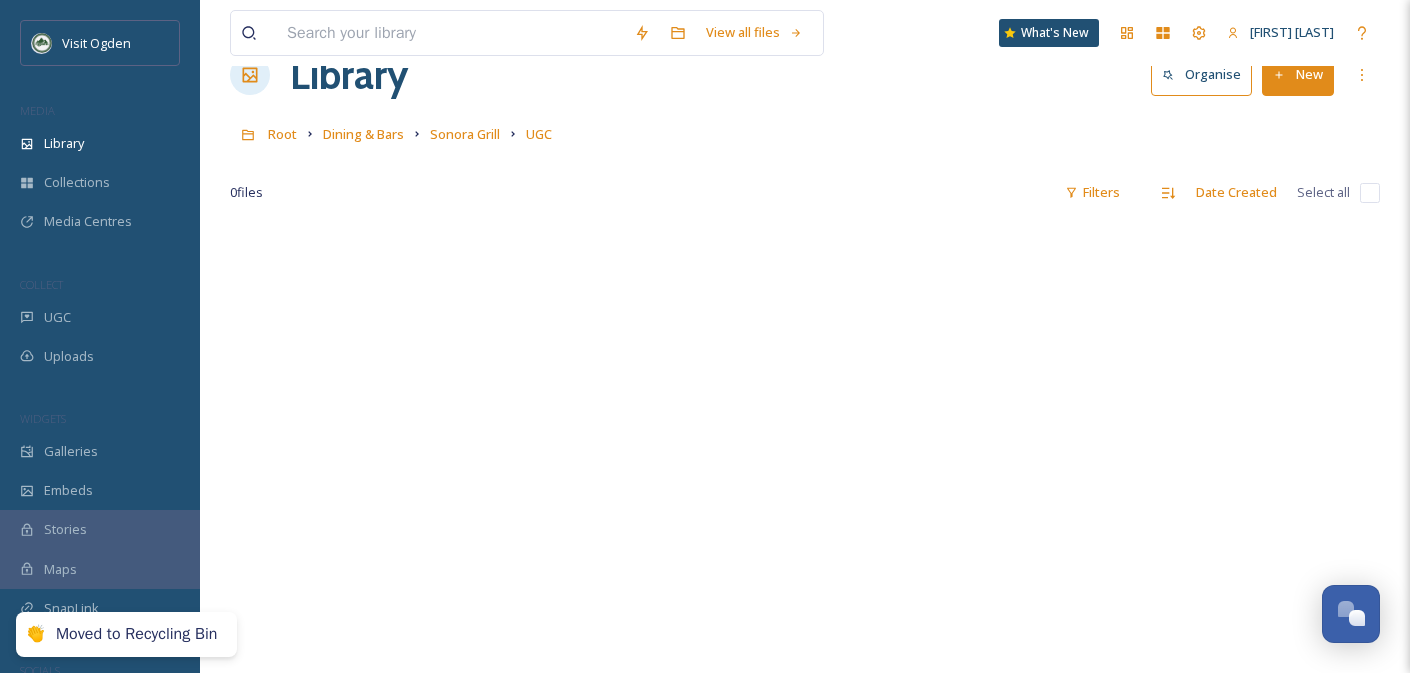 scroll, scrollTop: 0, scrollLeft: 0, axis: both 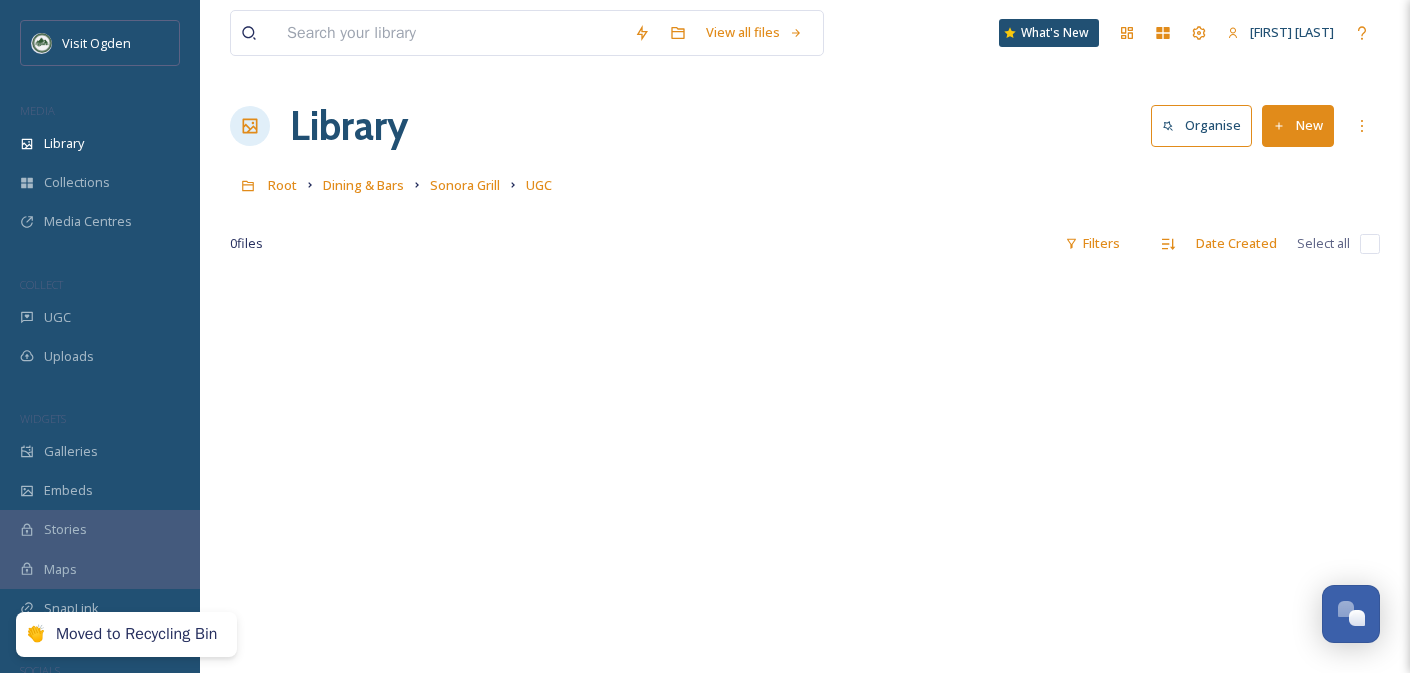 click on "Root Dining & Bars Sonora Grill UGC" at bounding box center (805, 185) 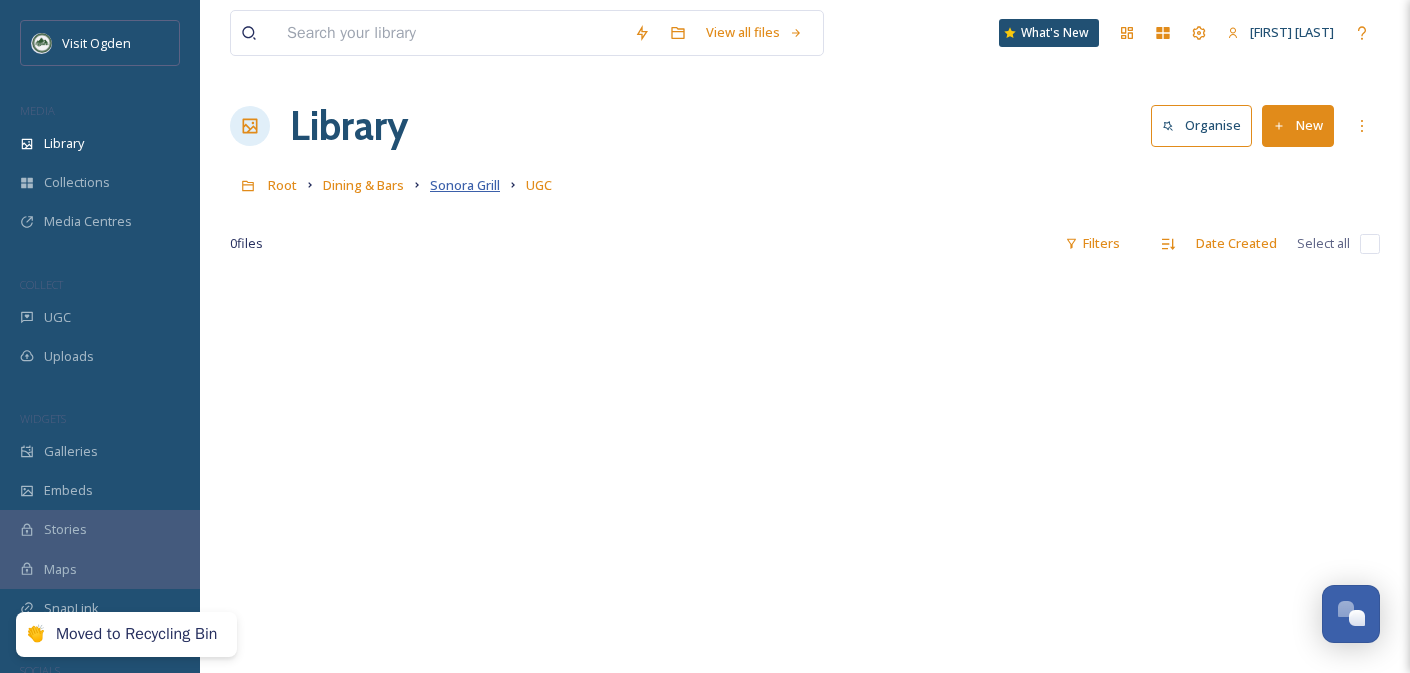 click on "Sonora Grill" at bounding box center [465, 185] 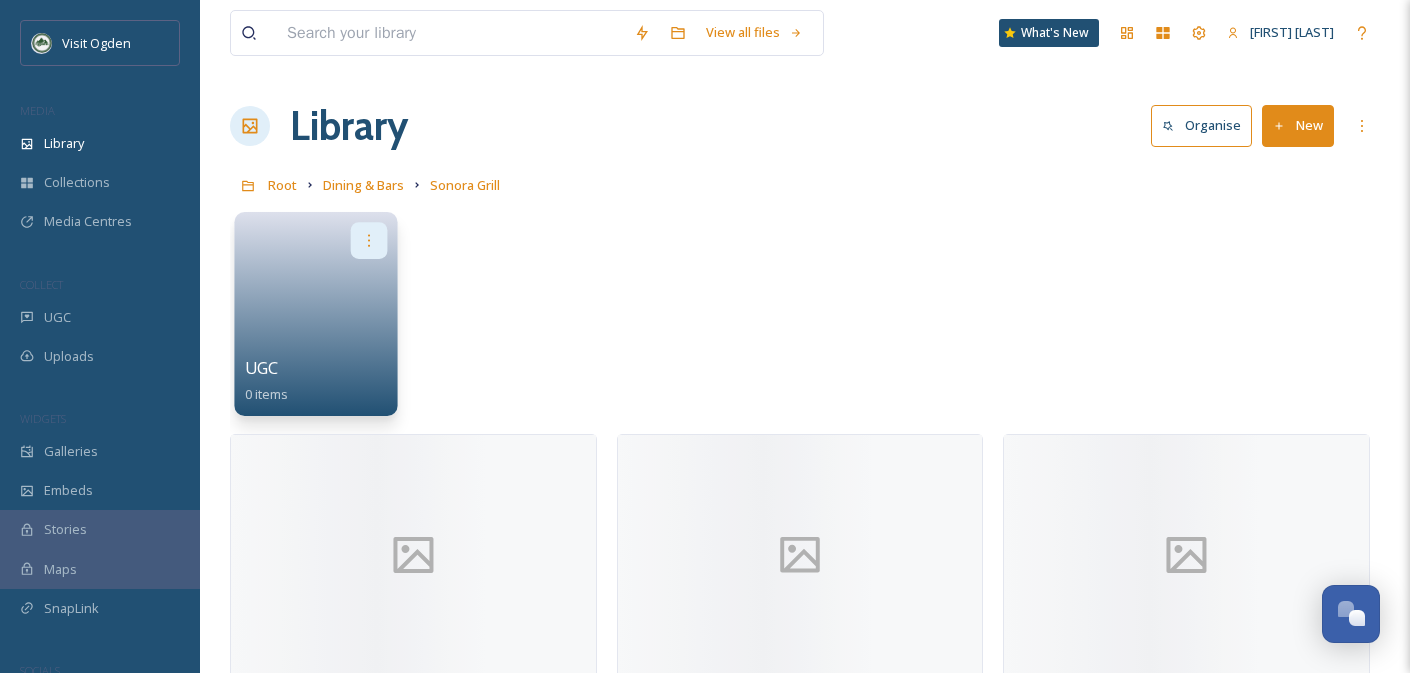 click 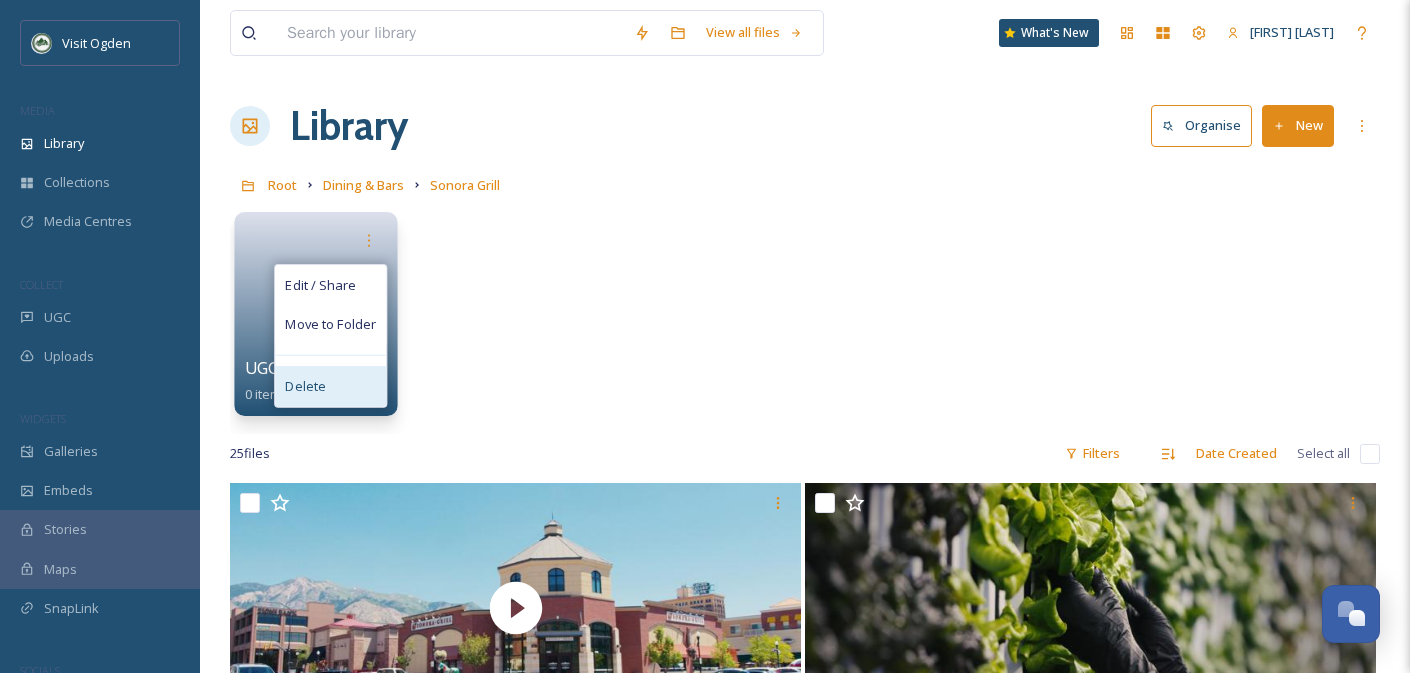 click on "Delete" at bounding box center [330, 386] 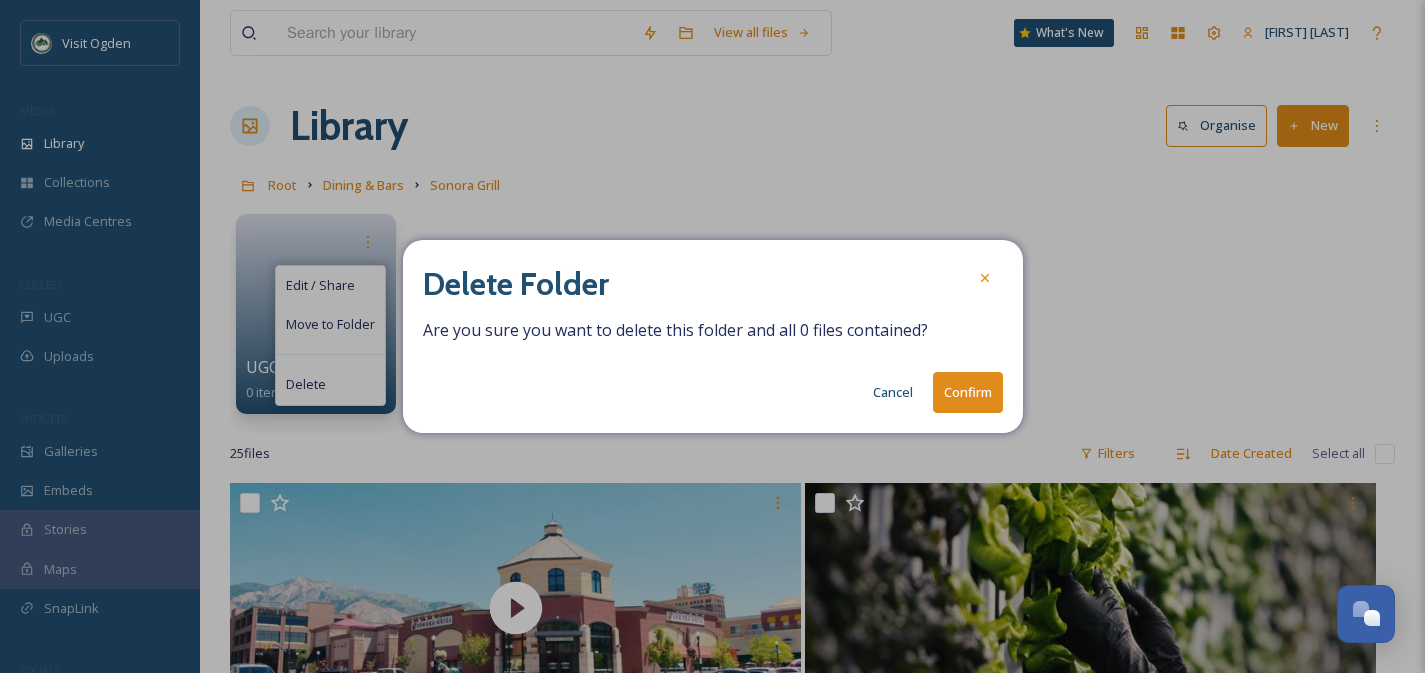 click on "Confirm" at bounding box center (968, 392) 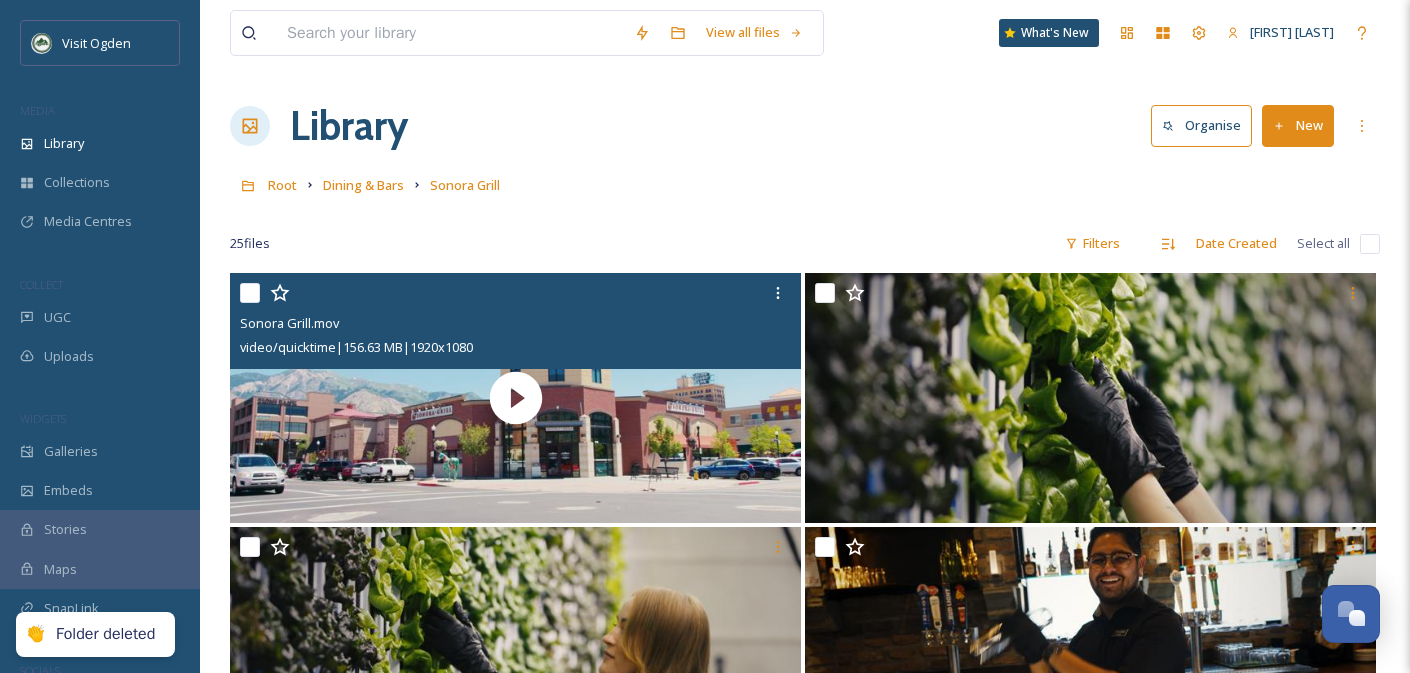 click at bounding box center (250, 293) 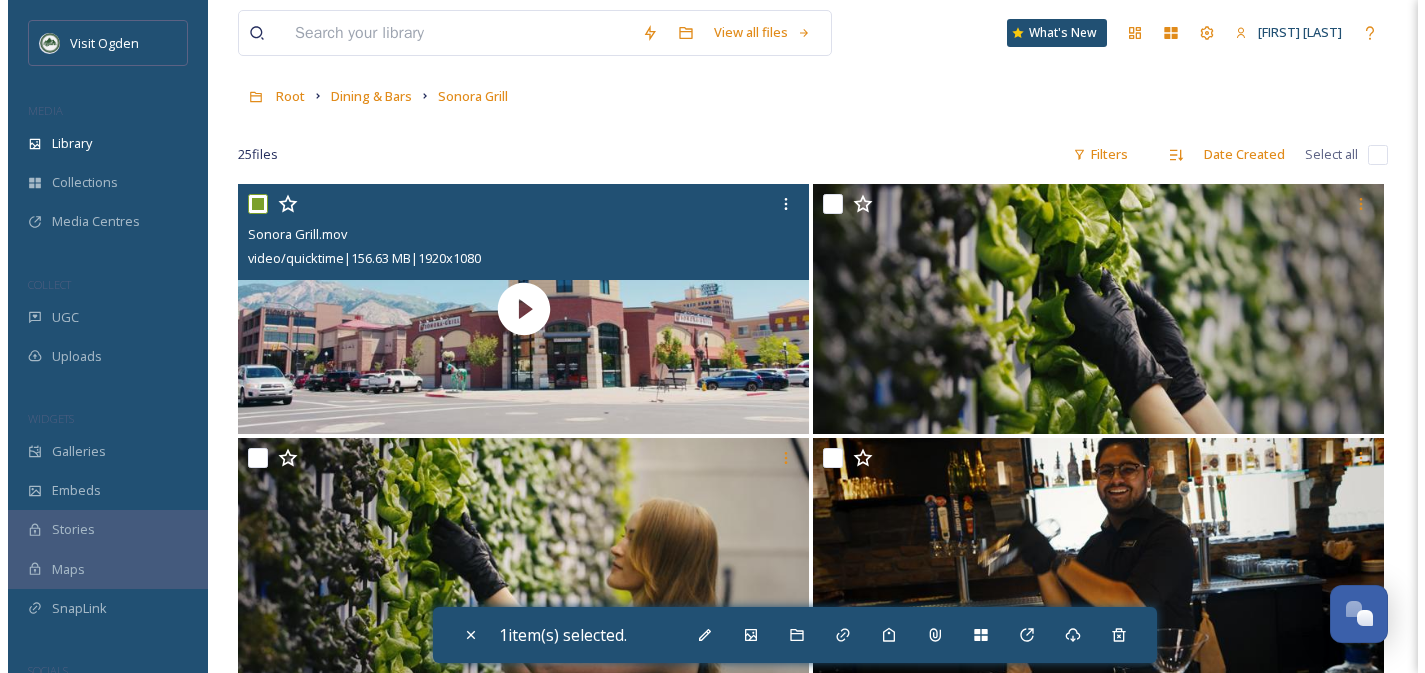 scroll, scrollTop: 171, scrollLeft: 0, axis: vertical 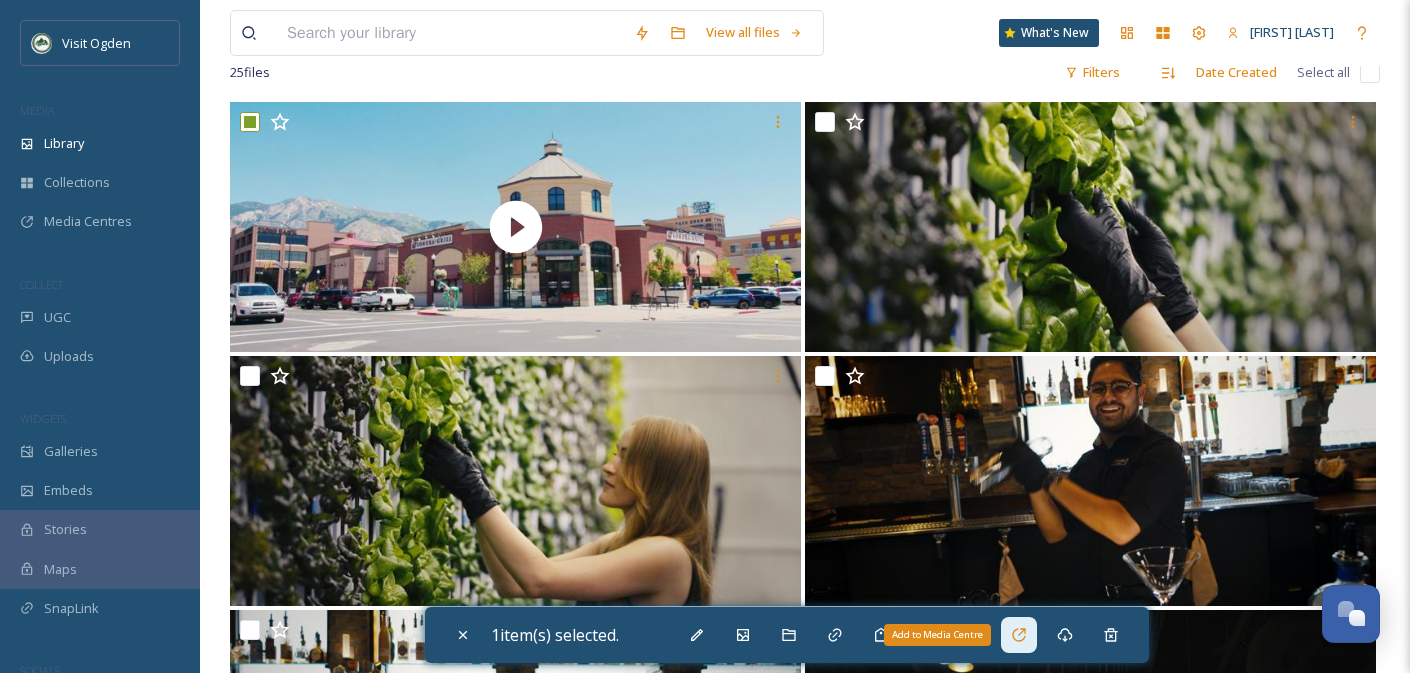 click 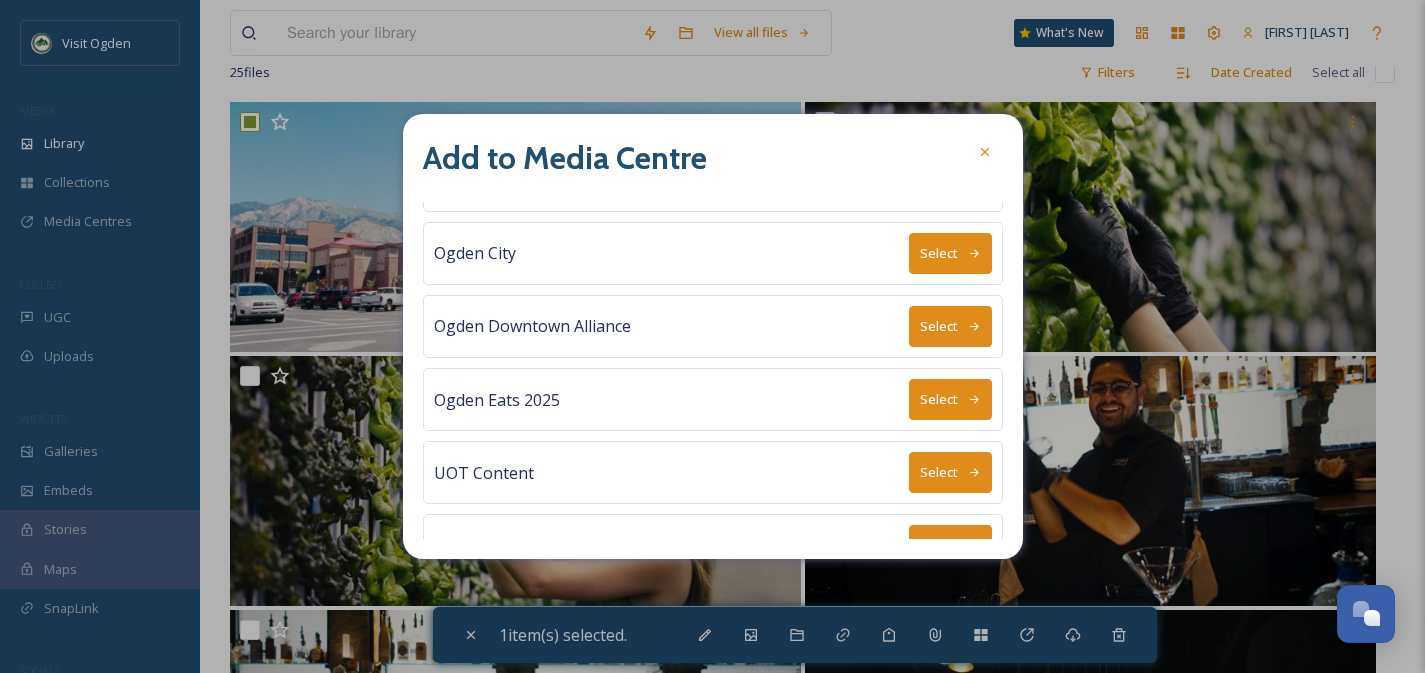 scroll, scrollTop: 132, scrollLeft: 0, axis: vertical 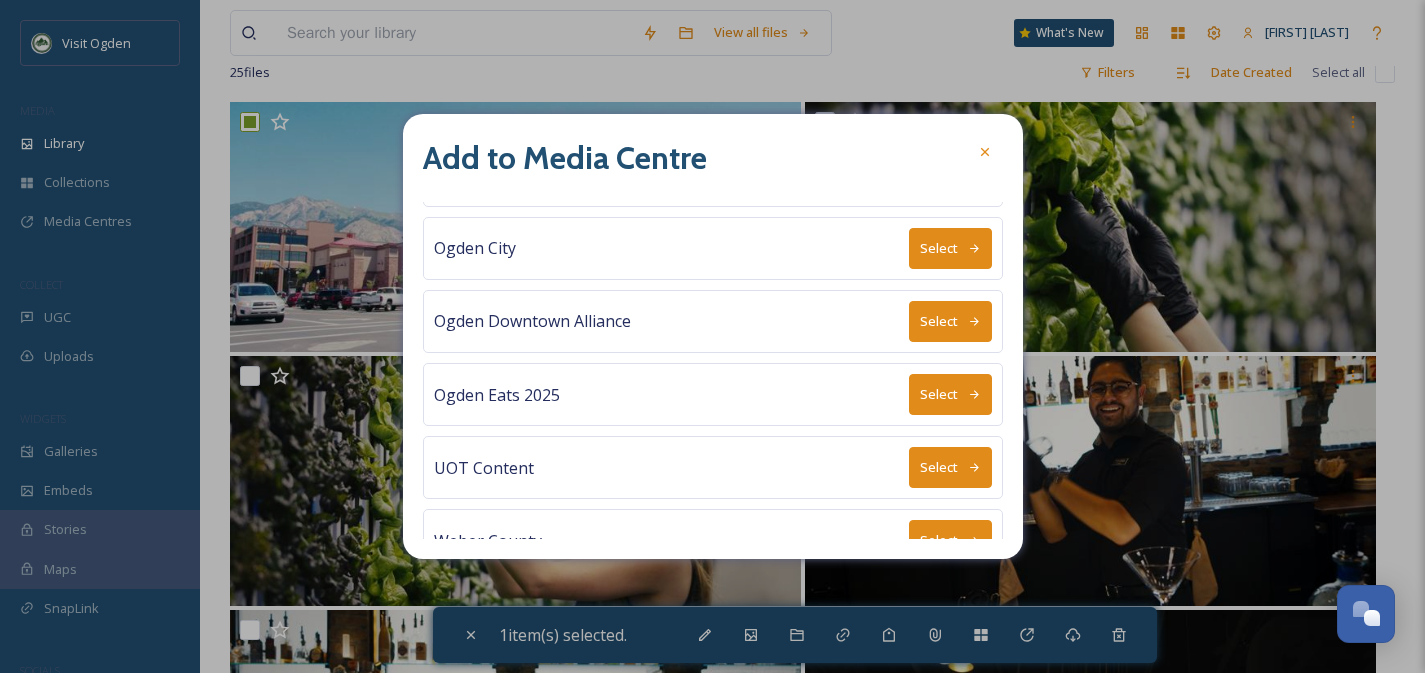 click on "Select" at bounding box center [950, 394] 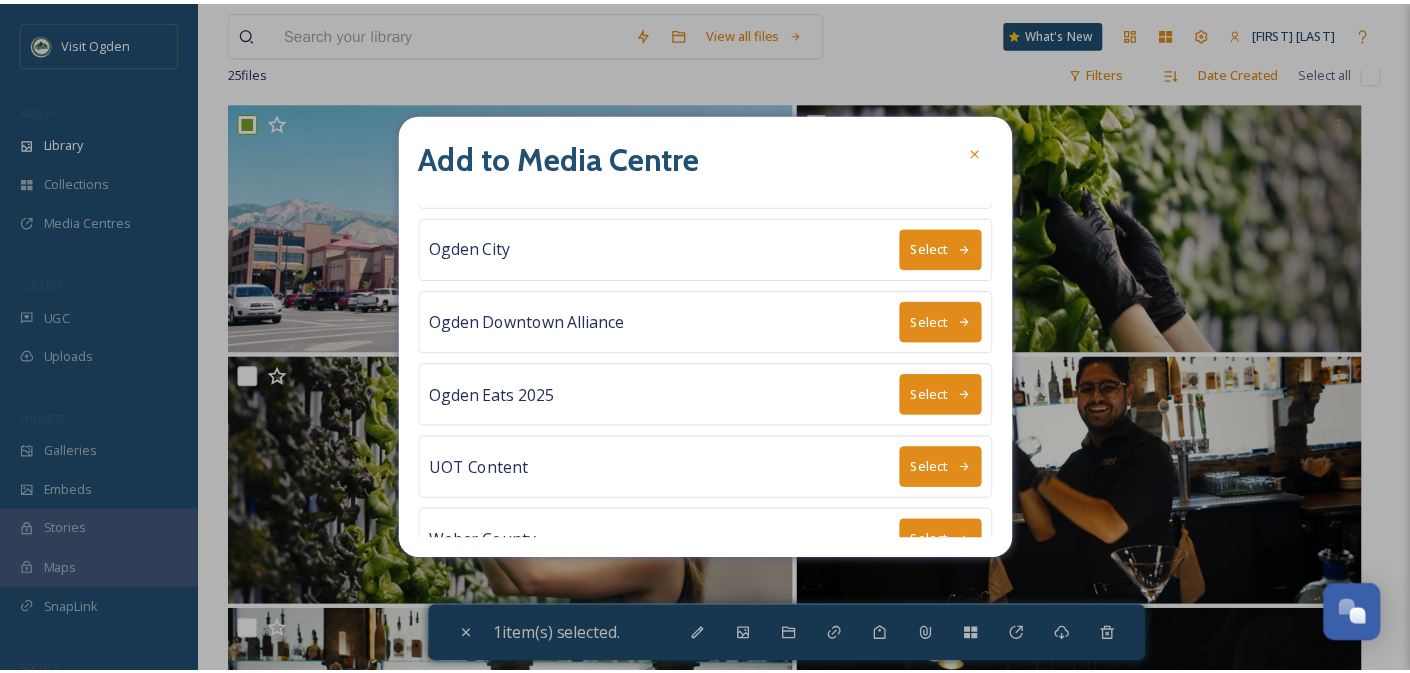 scroll, scrollTop: 0, scrollLeft: 0, axis: both 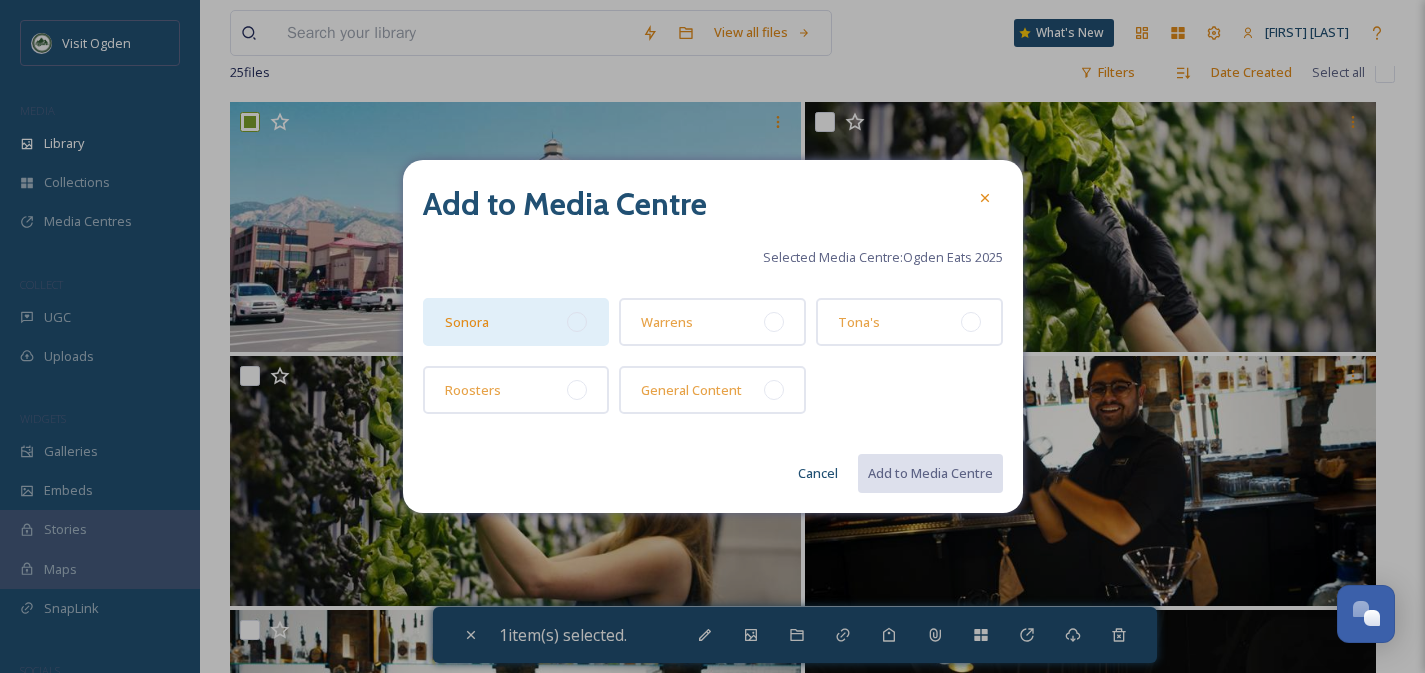 click on "Sonora" at bounding box center (516, 322) 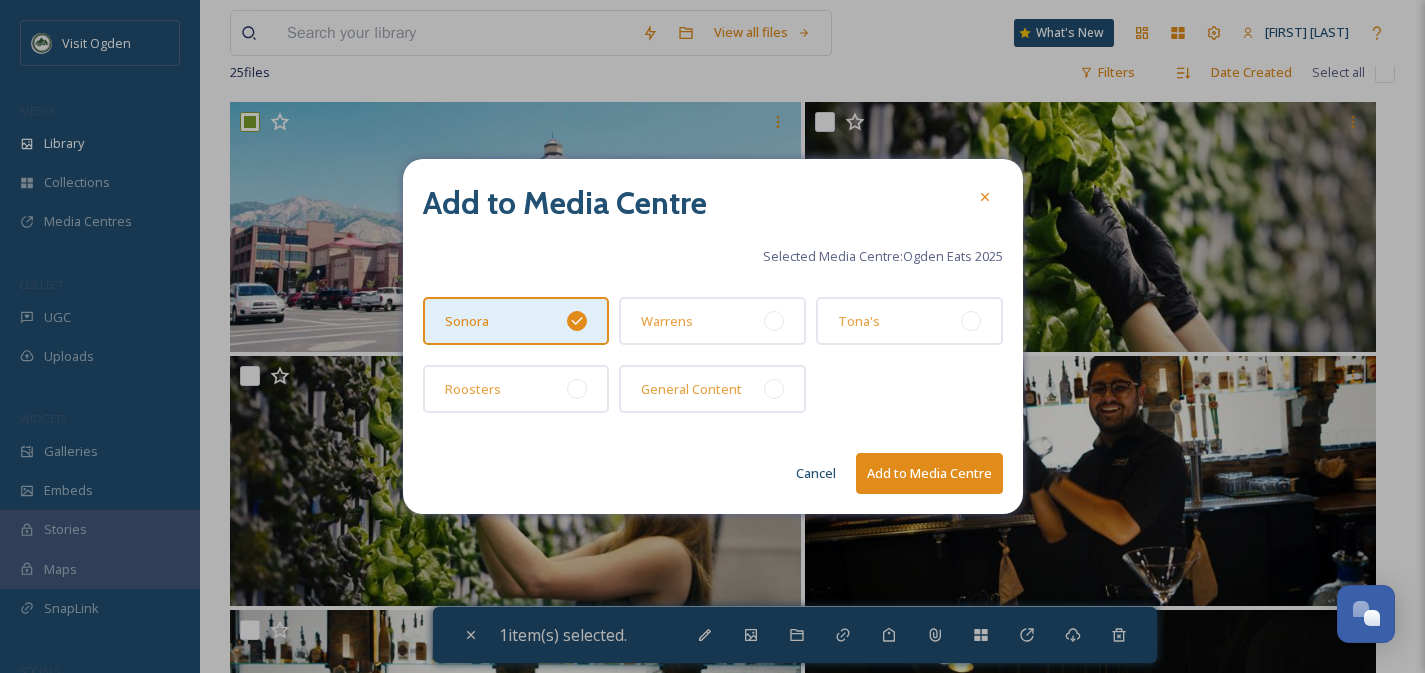 click on "Add to Media Centre" at bounding box center [929, 473] 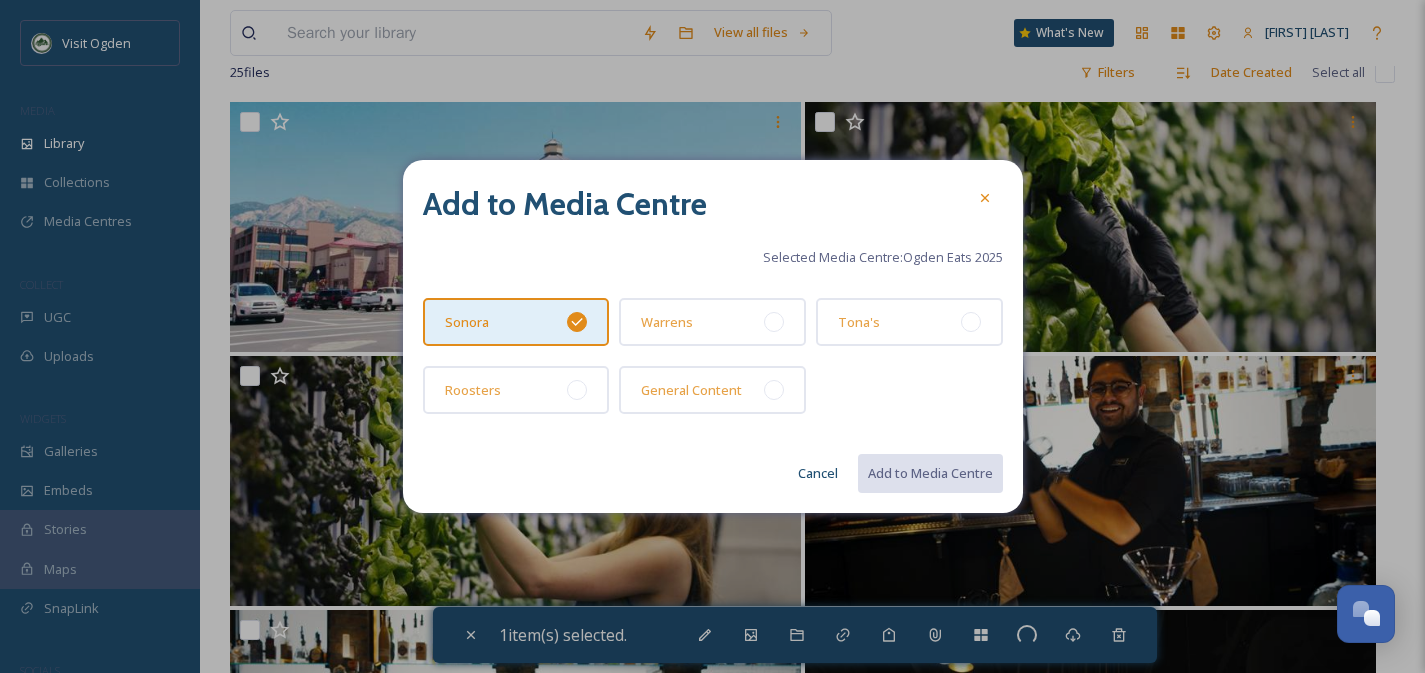 checkbox on "false" 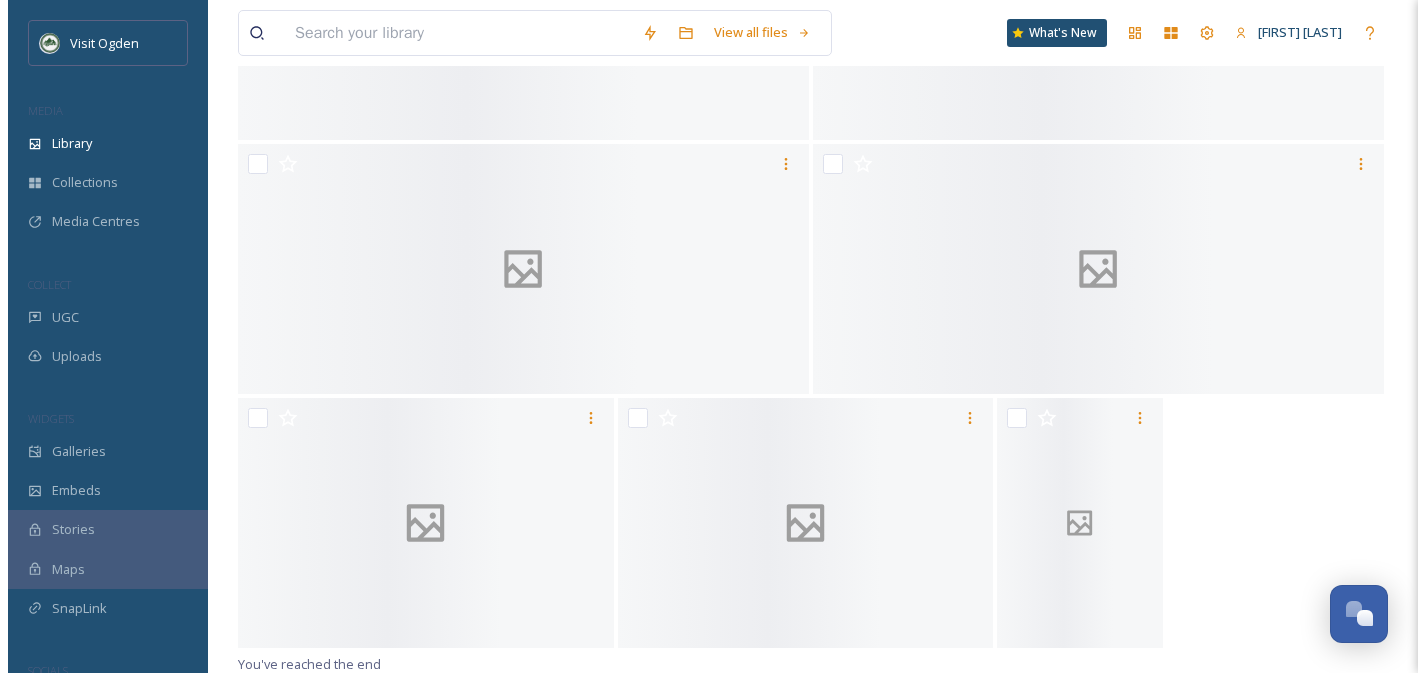 scroll, scrollTop: 2672, scrollLeft: 0, axis: vertical 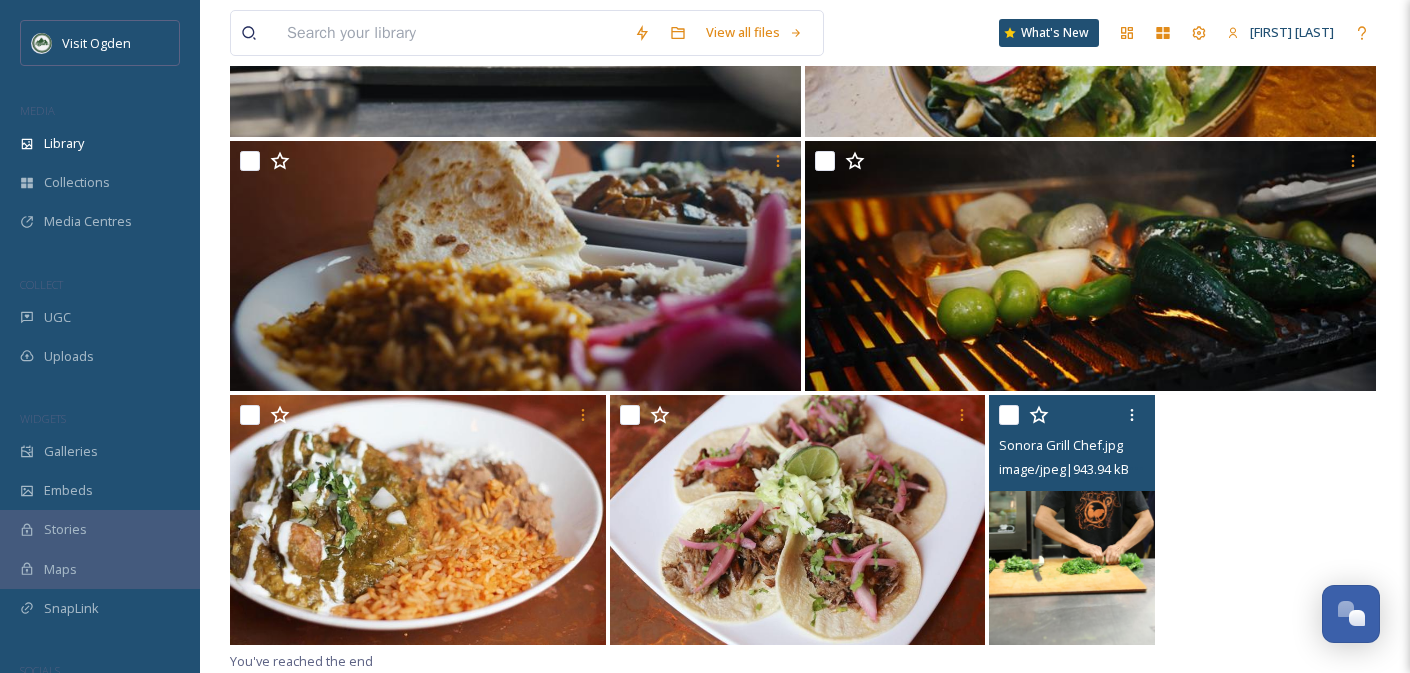 click at bounding box center (1072, 520) 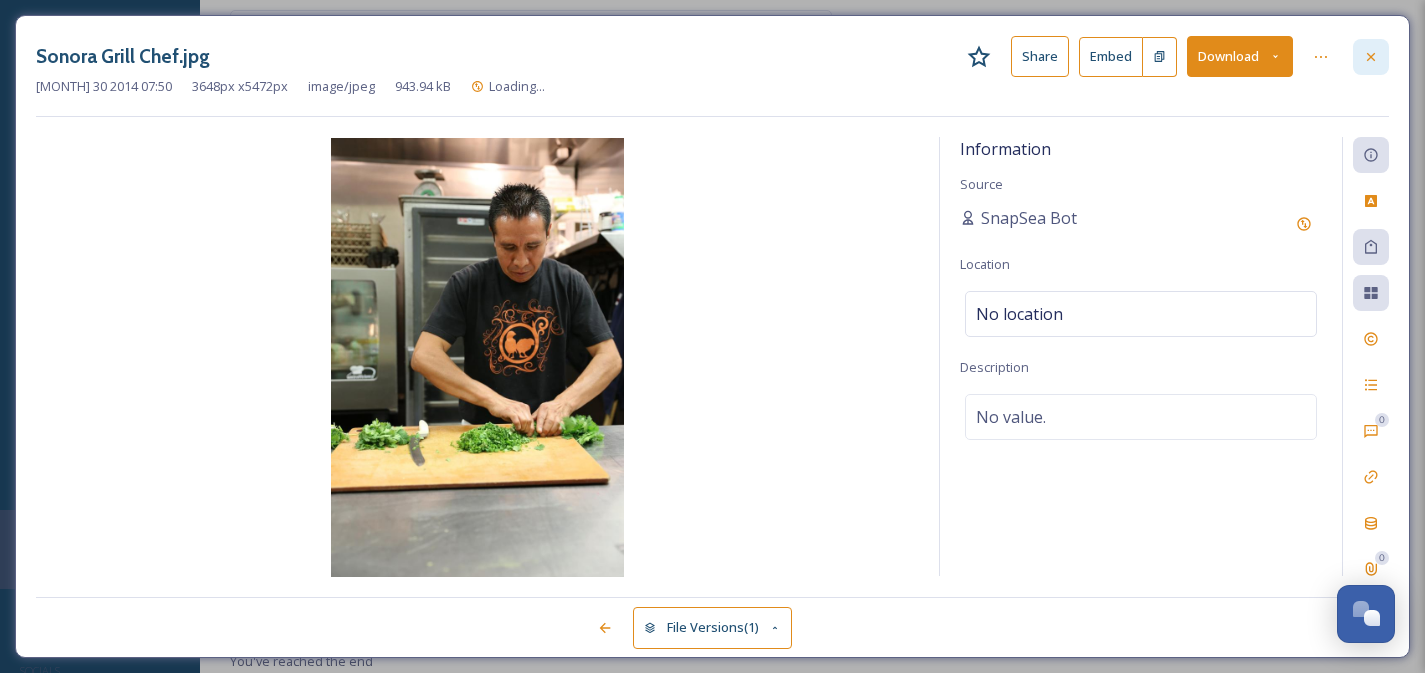 click 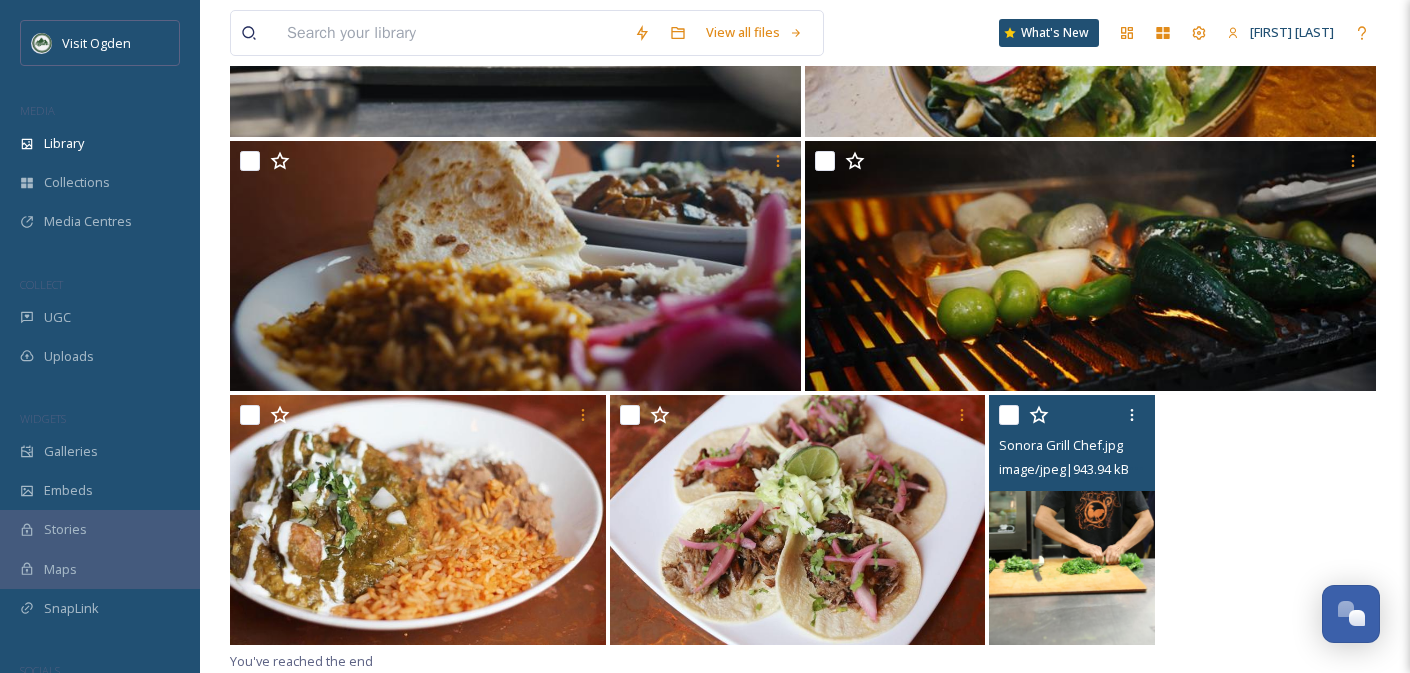 click at bounding box center [1072, 520] 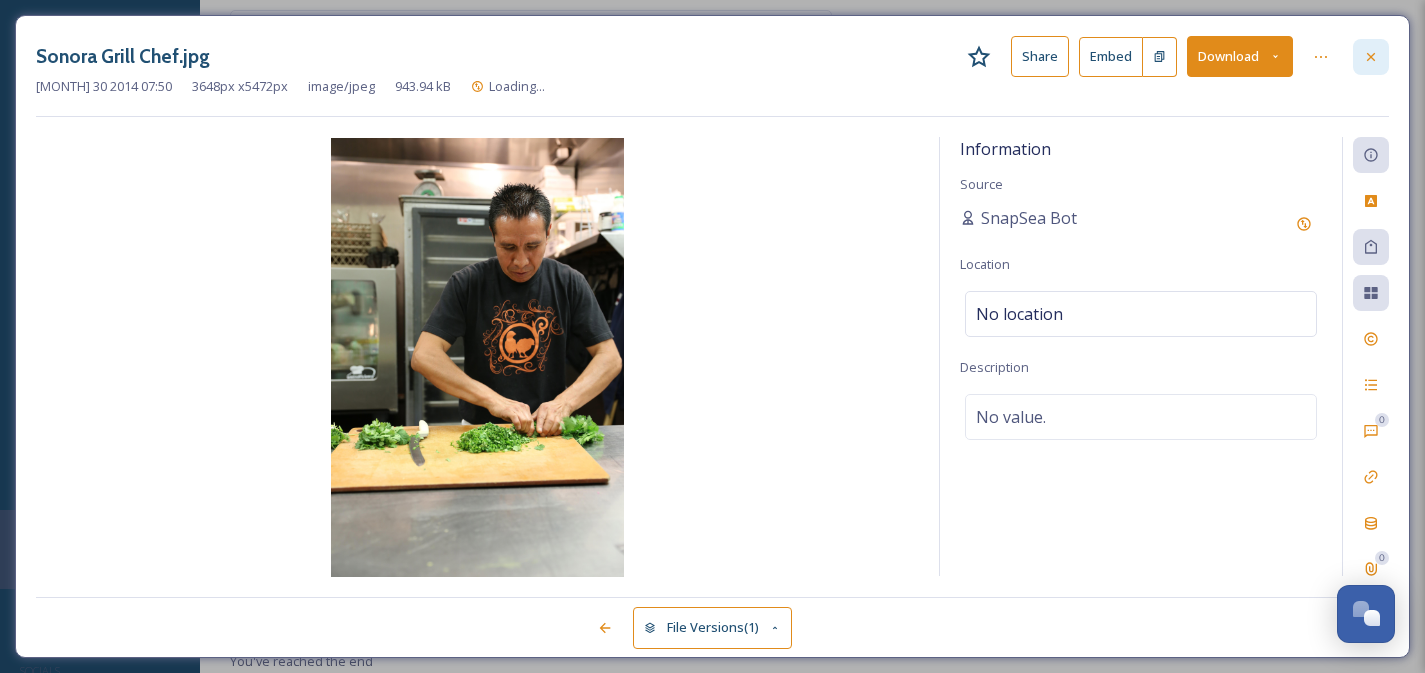 click at bounding box center (1371, 57) 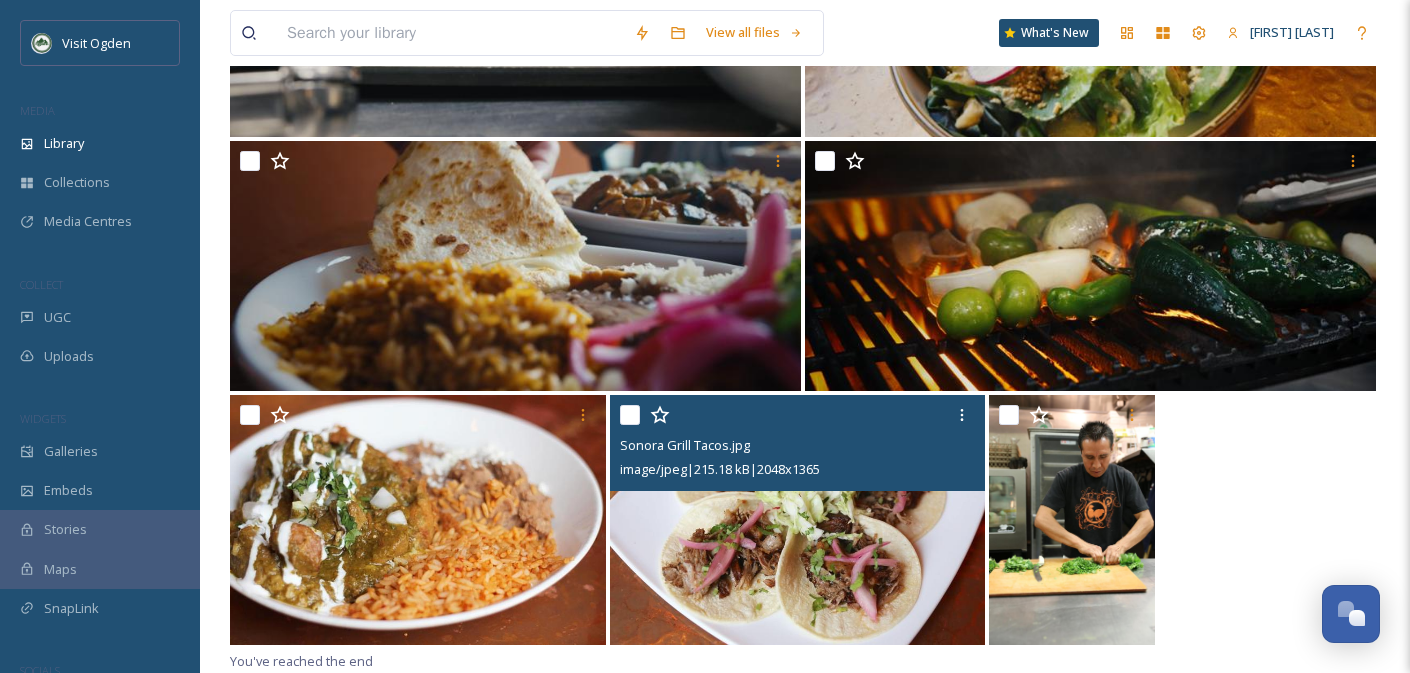 click at bounding box center (797, 520) 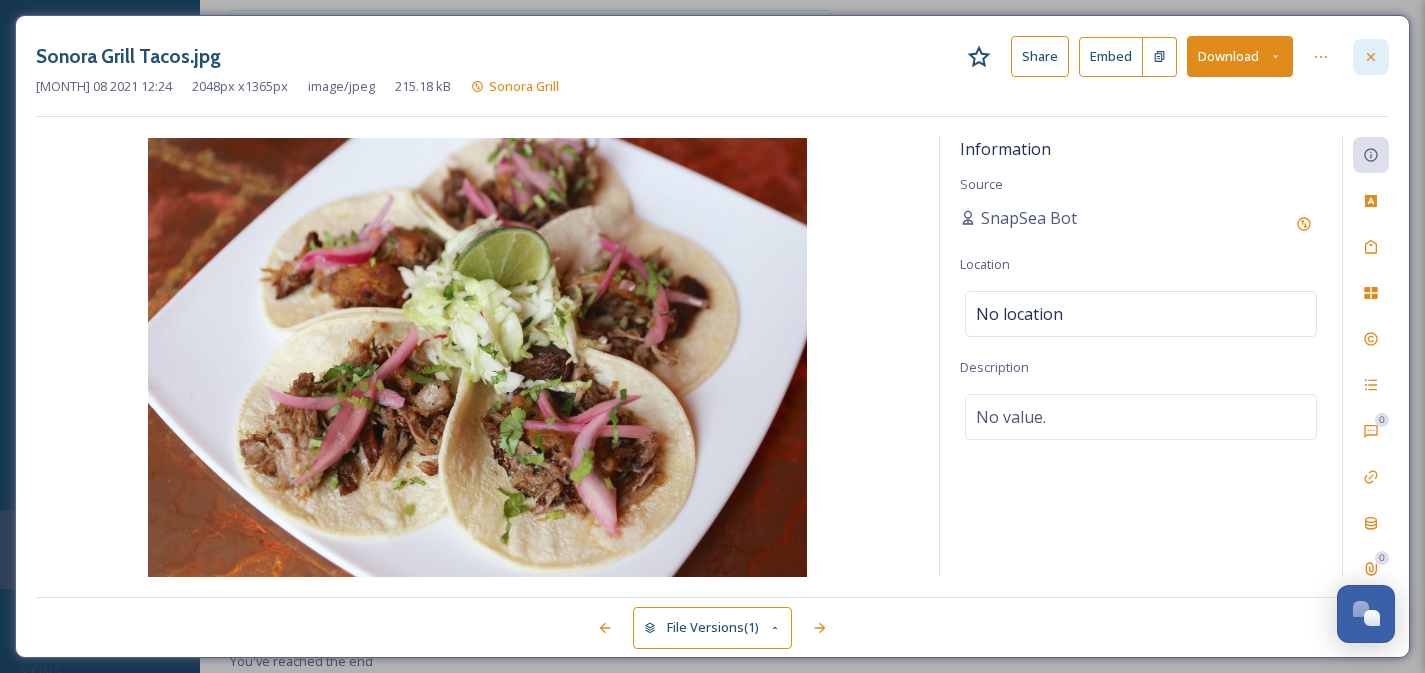 click 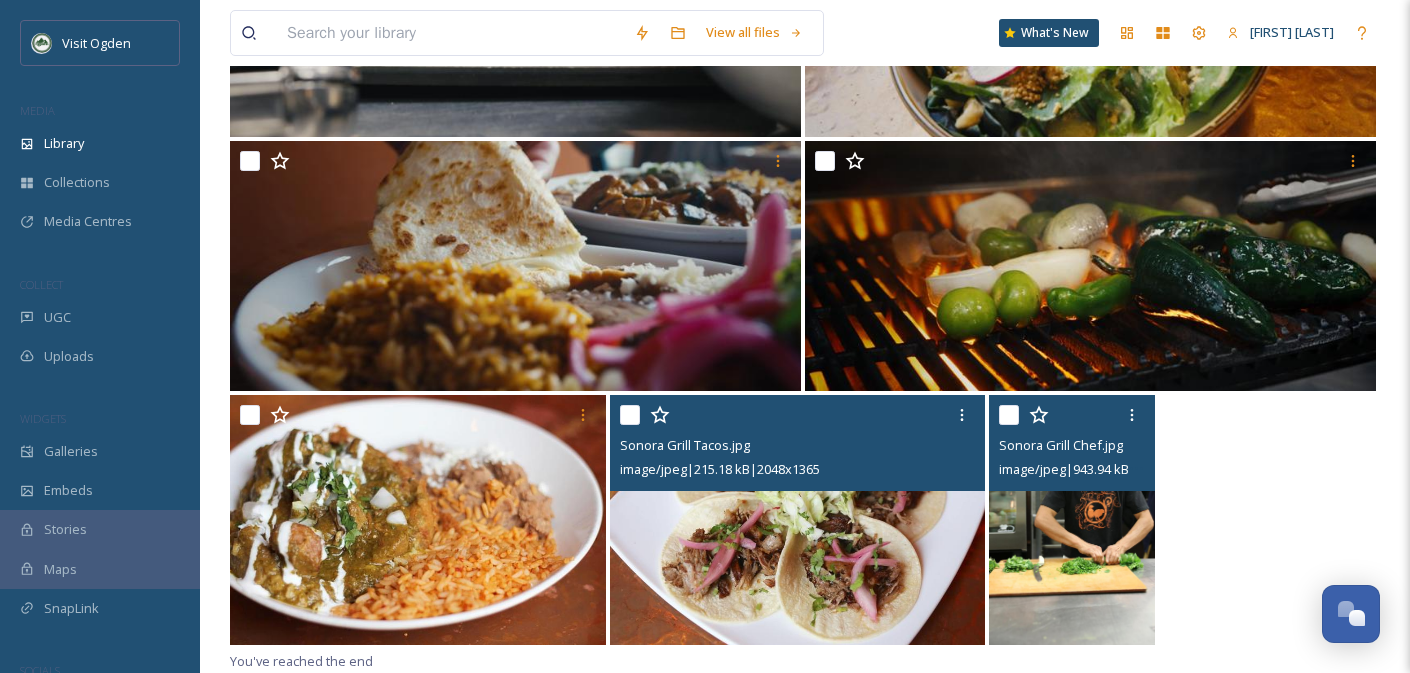 click at bounding box center [1009, 415] 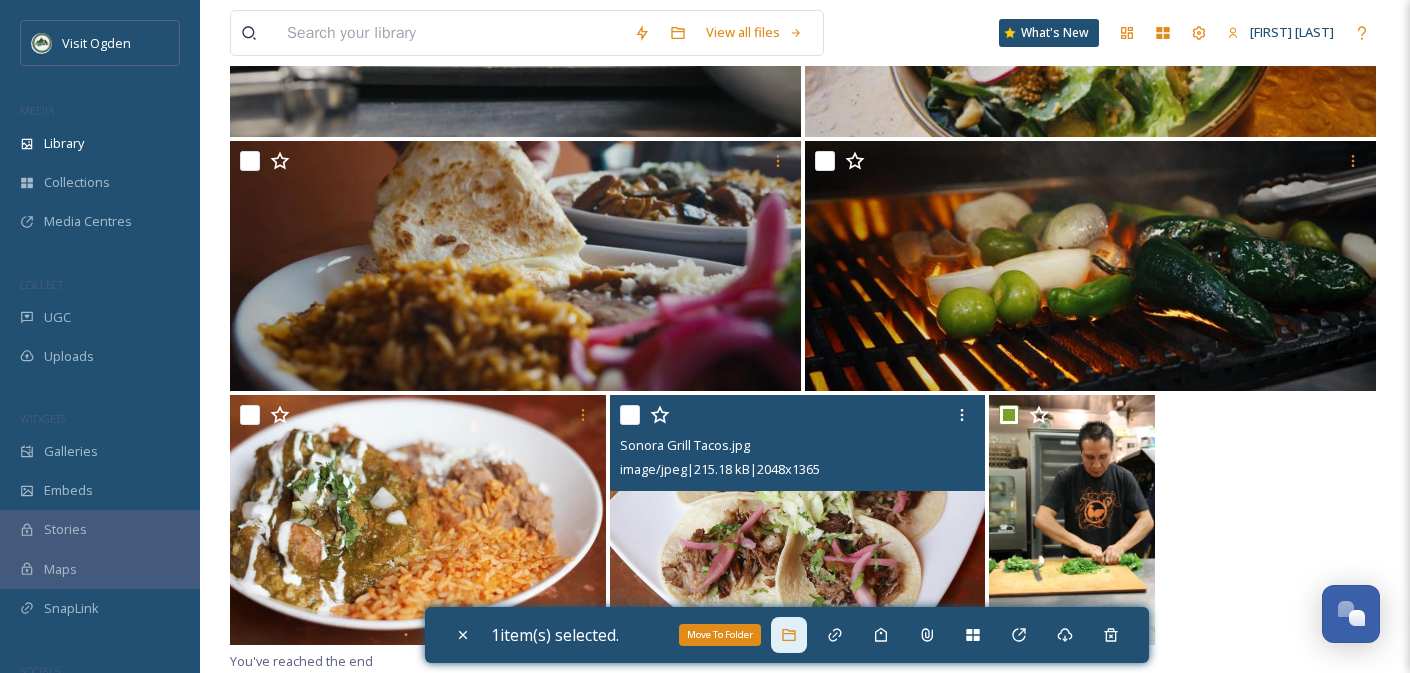 click on "Move To Folder" at bounding box center [789, 635] 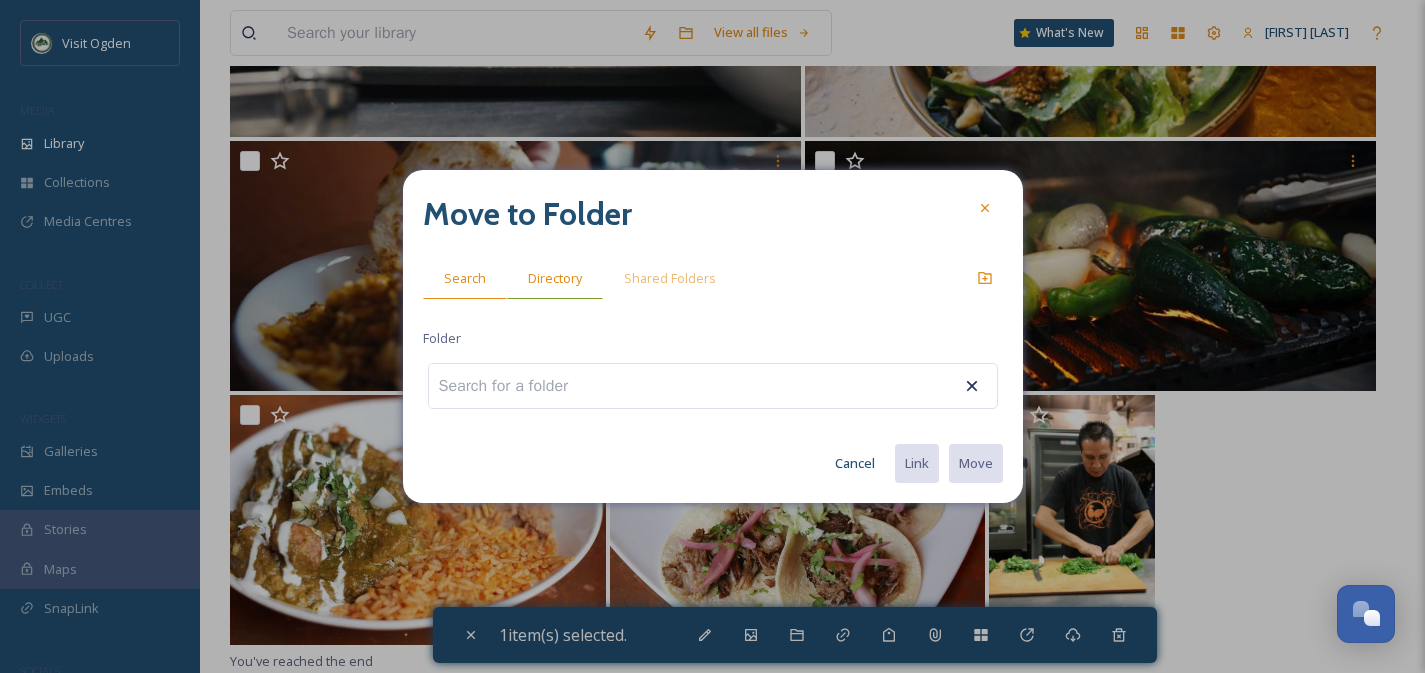 click on "Directory" at bounding box center (555, 278) 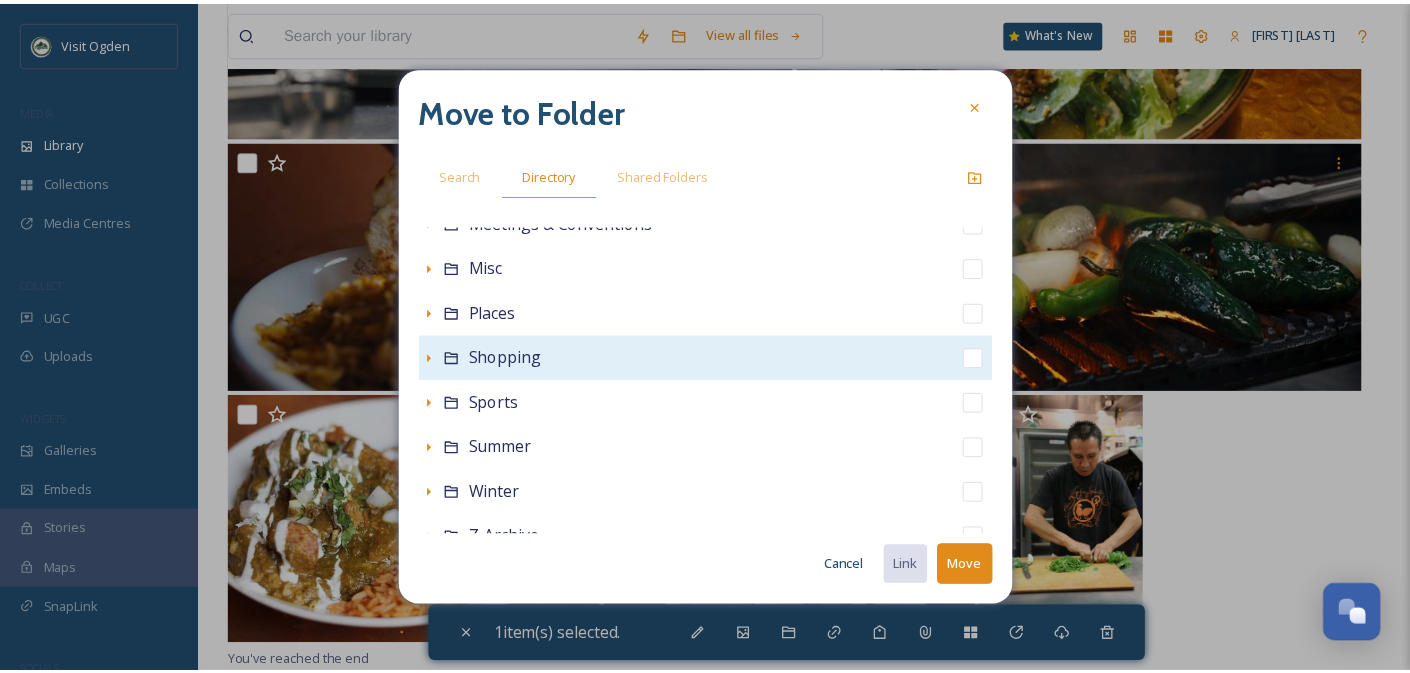 scroll, scrollTop: 416, scrollLeft: 0, axis: vertical 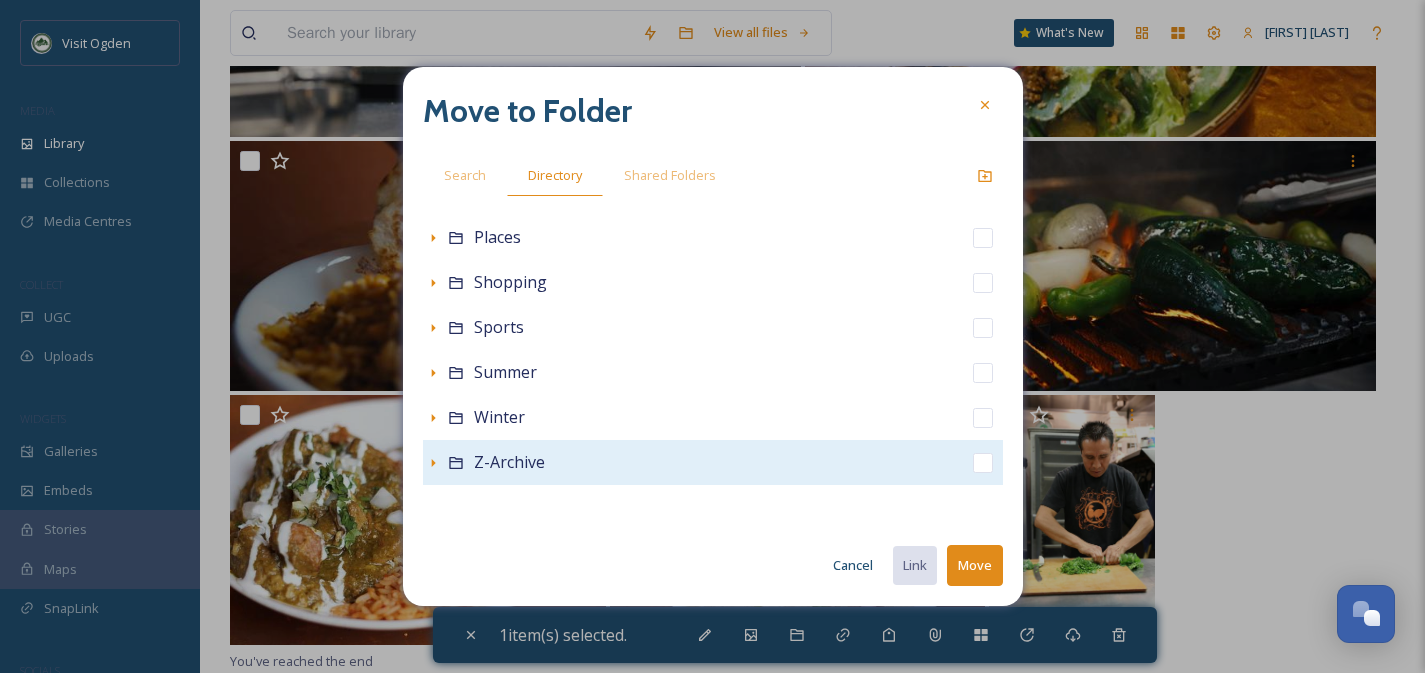 click at bounding box center [983, 463] 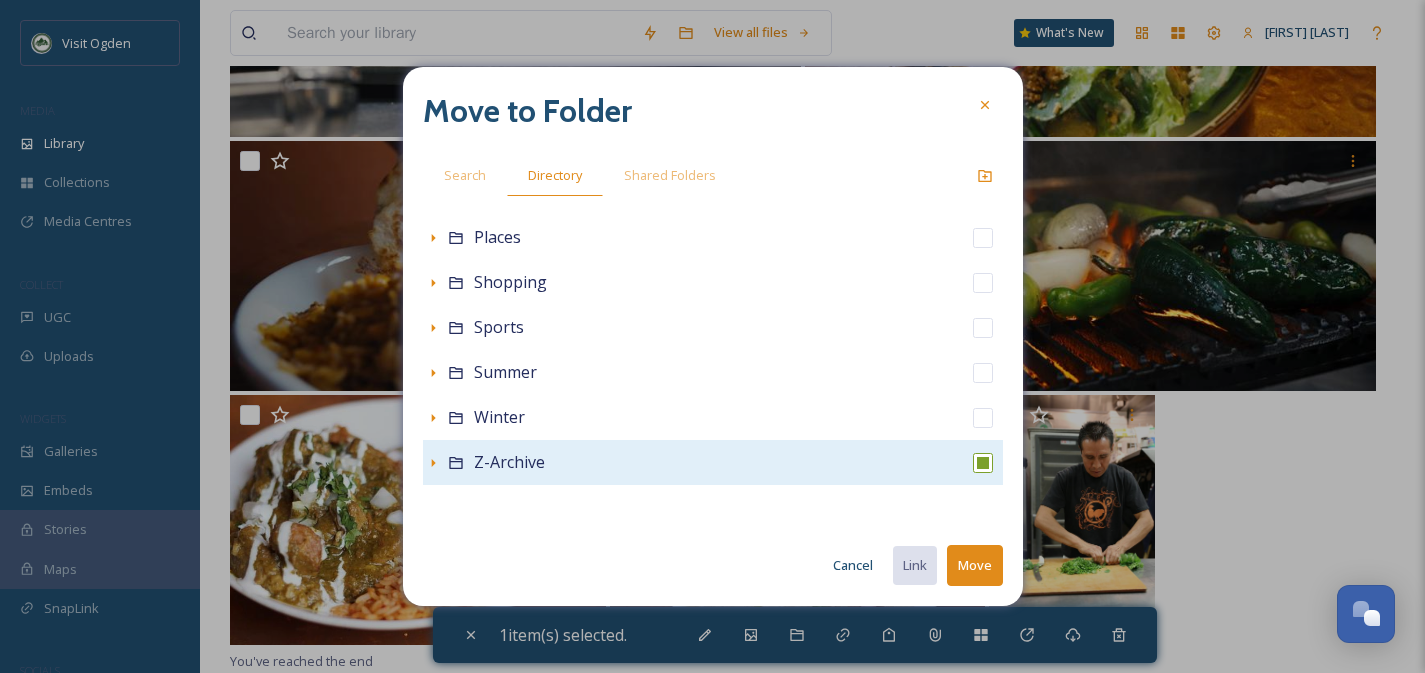 checkbox on "true" 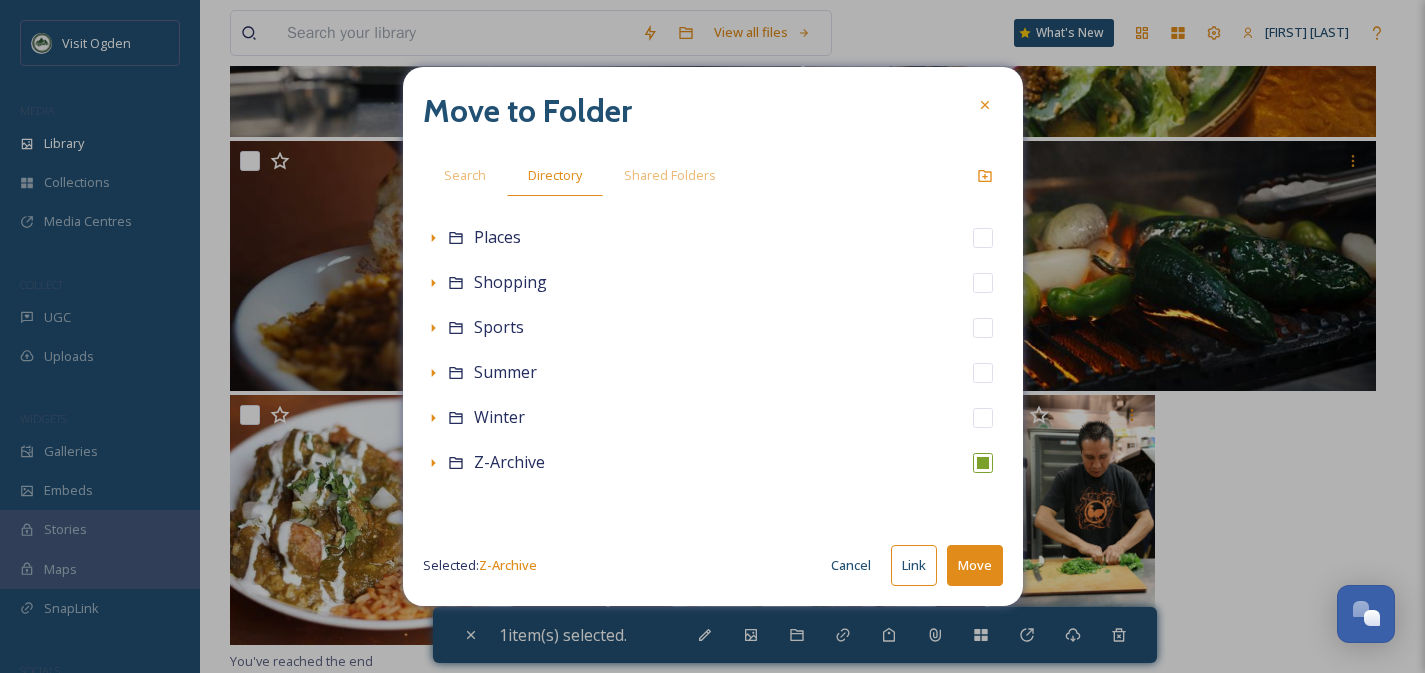 click on "Move" at bounding box center (975, 565) 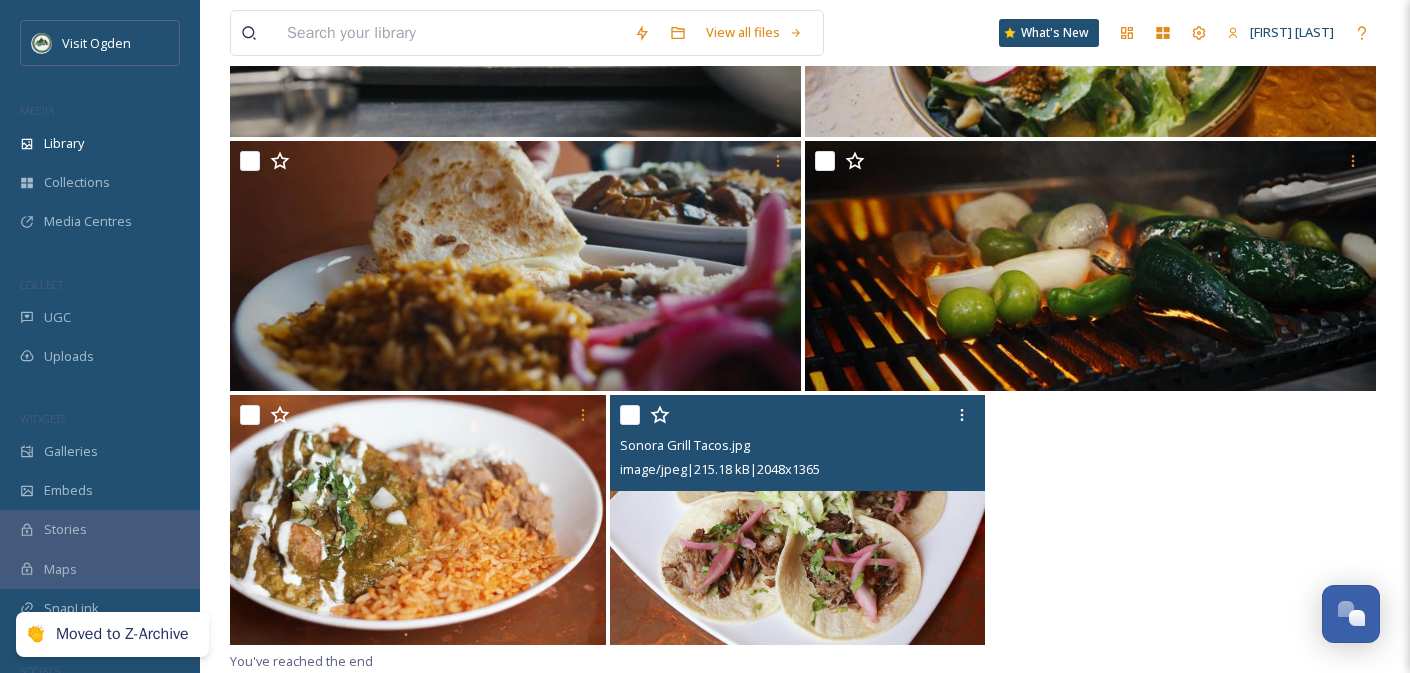 click at bounding box center (797, 520) 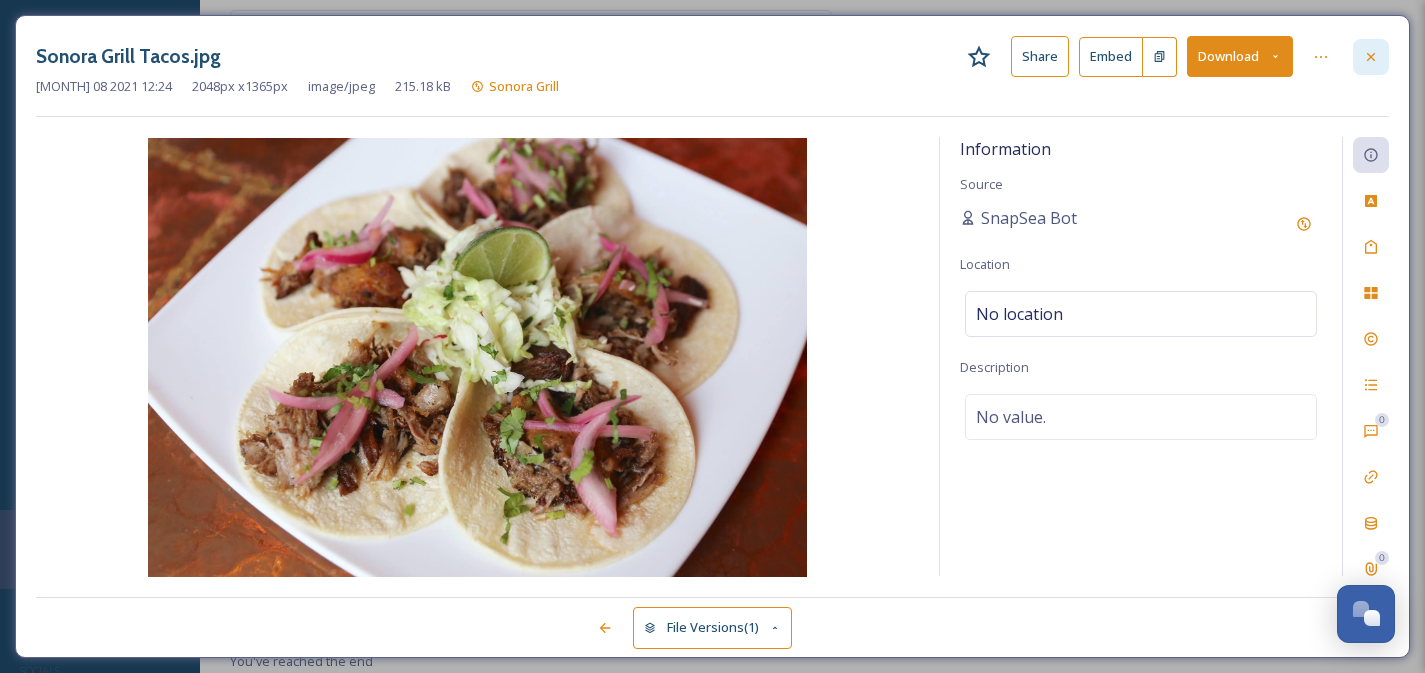 click at bounding box center [1371, 57] 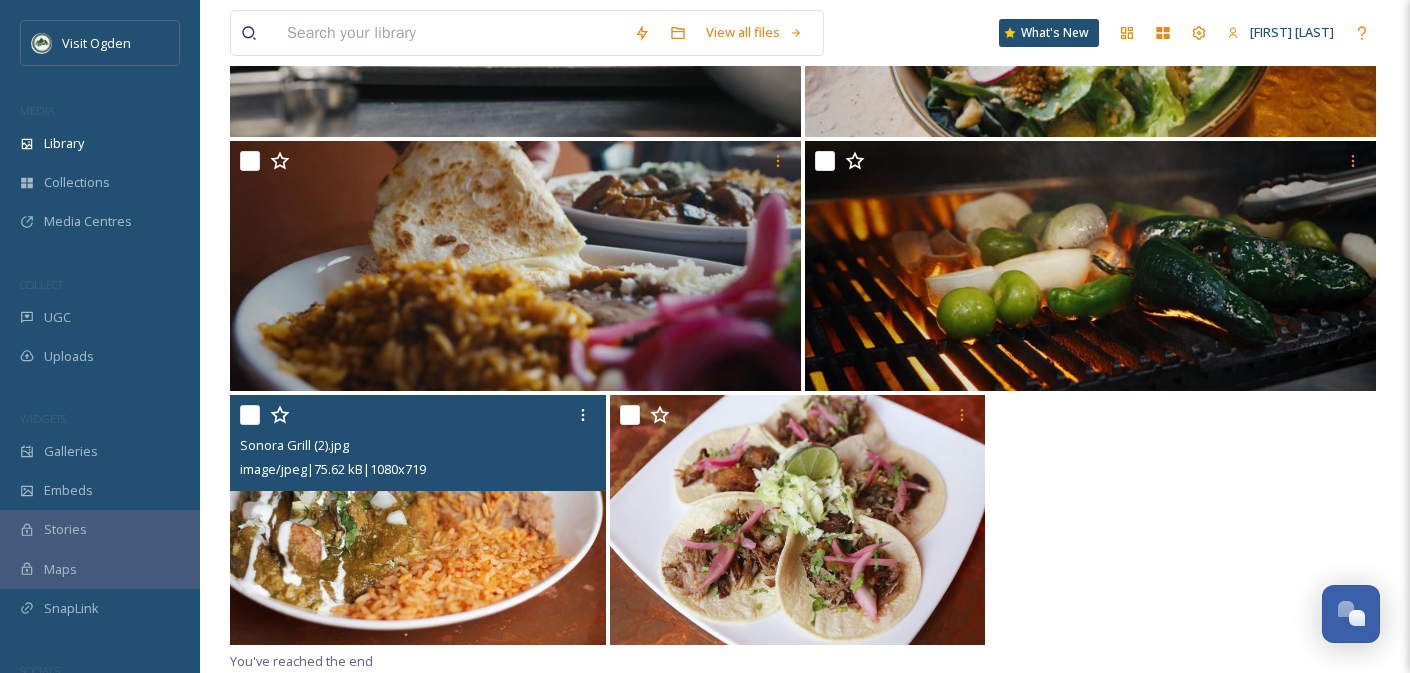 click at bounding box center (250, 415) 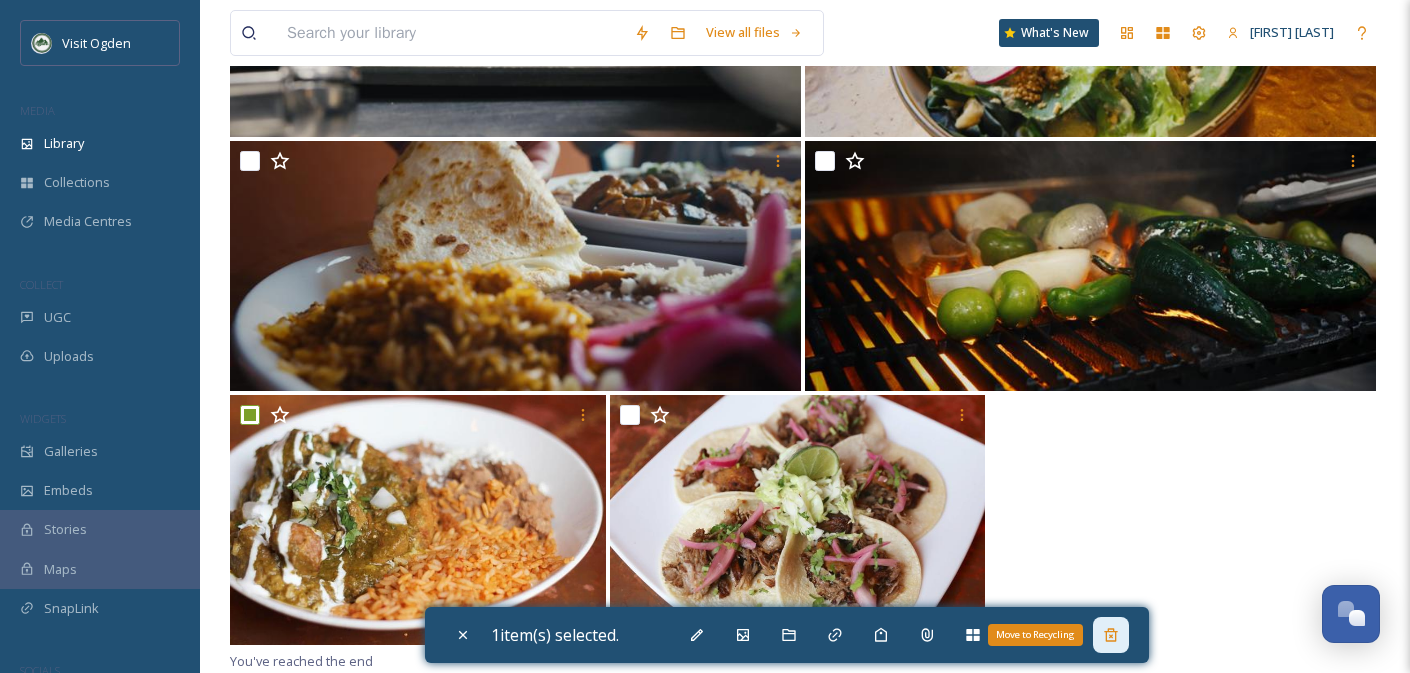 click 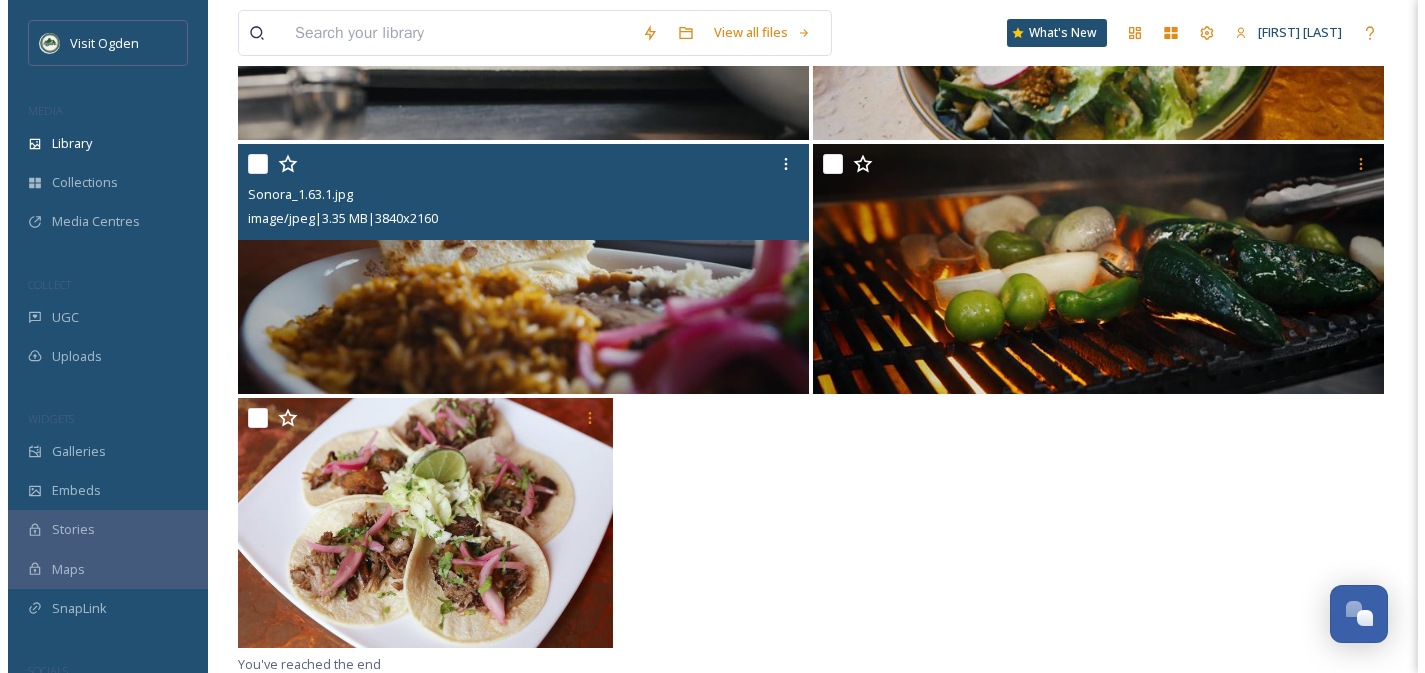 scroll, scrollTop: 2672, scrollLeft: 0, axis: vertical 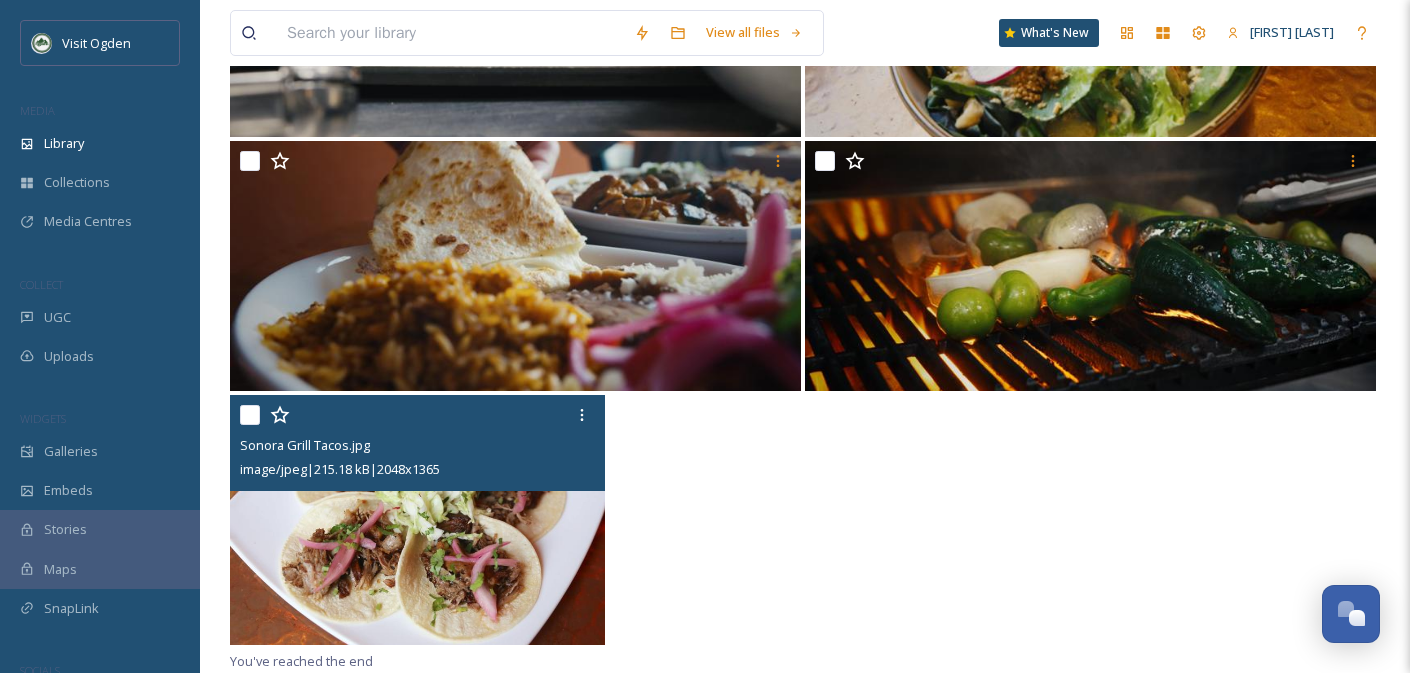 click at bounding box center [250, 415] 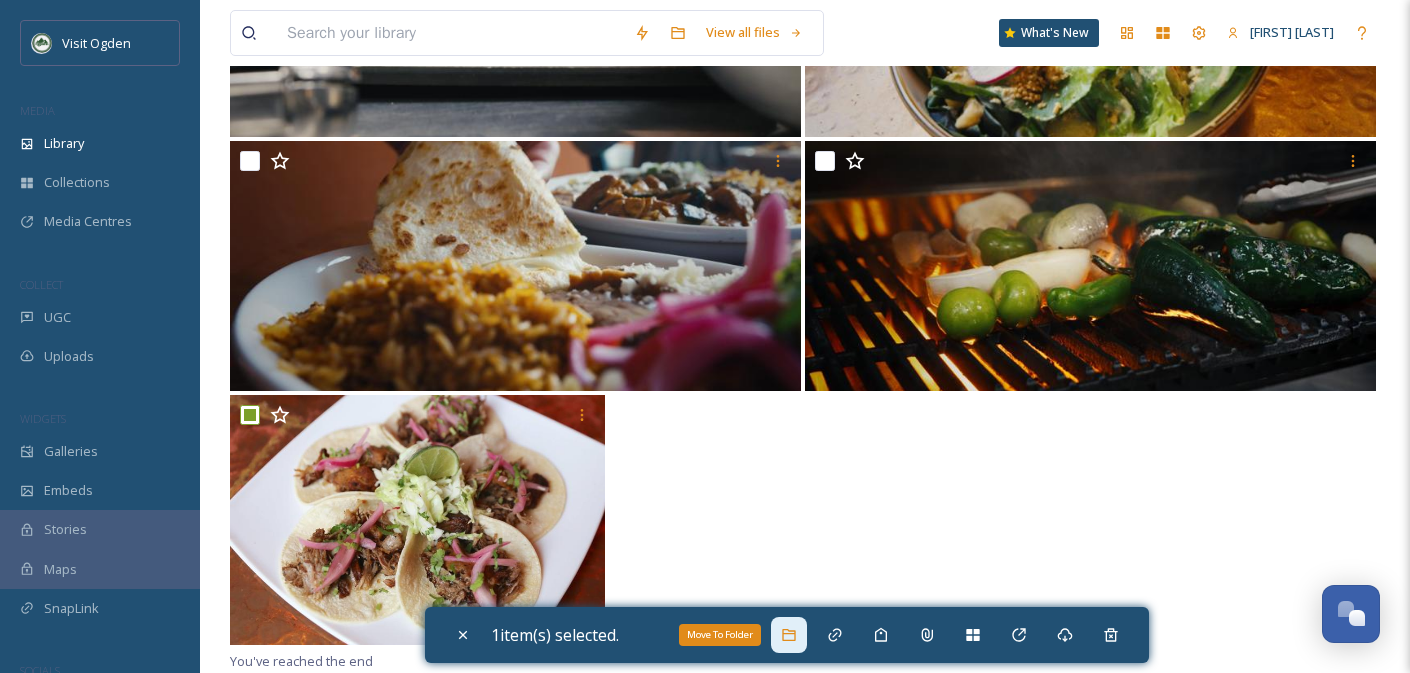 click 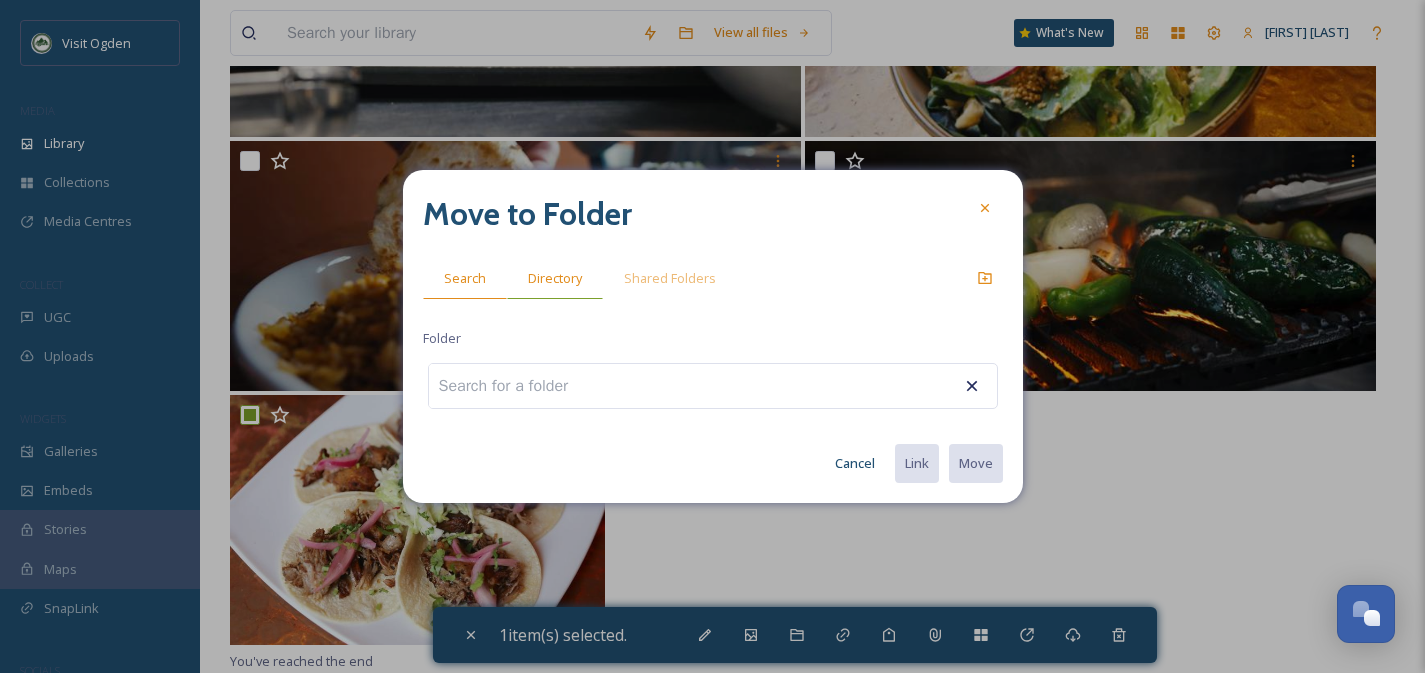 click on "Directory" at bounding box center [555, 278] 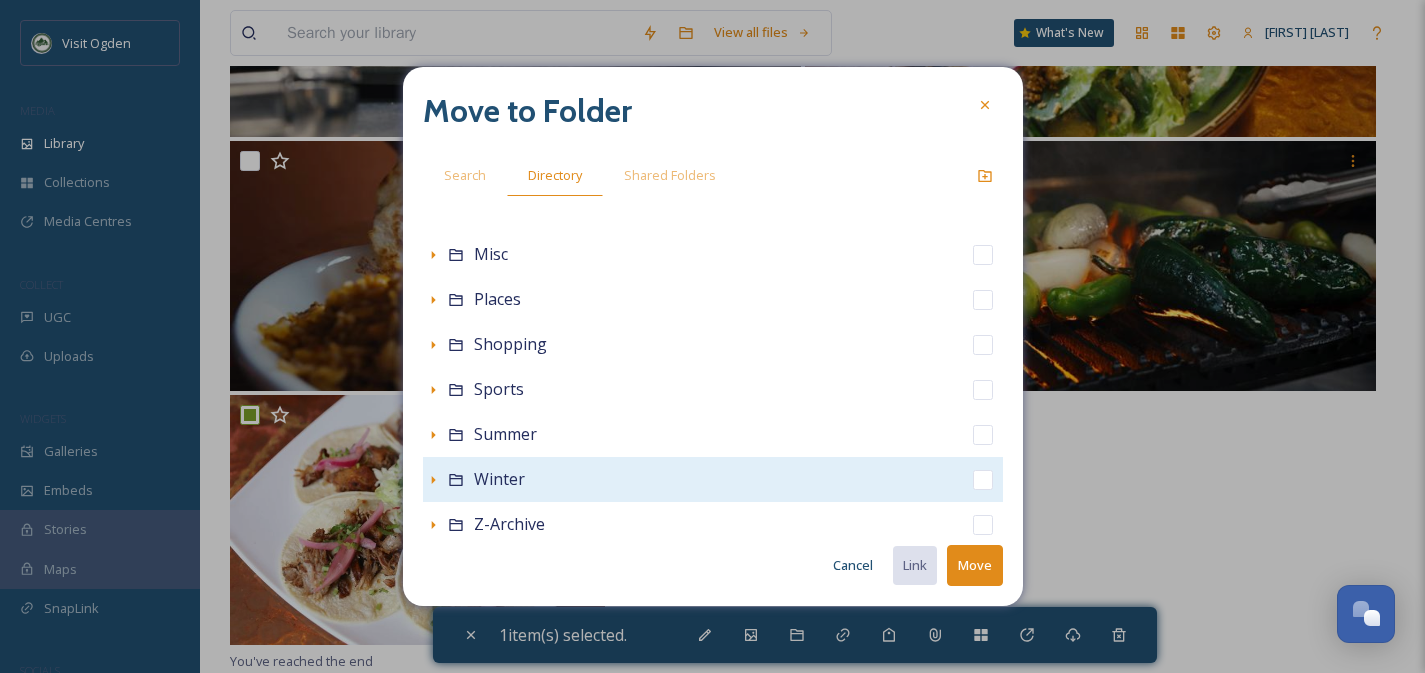 scroll, scrollTop: 416, scrollLeft: 0, axis: vertical 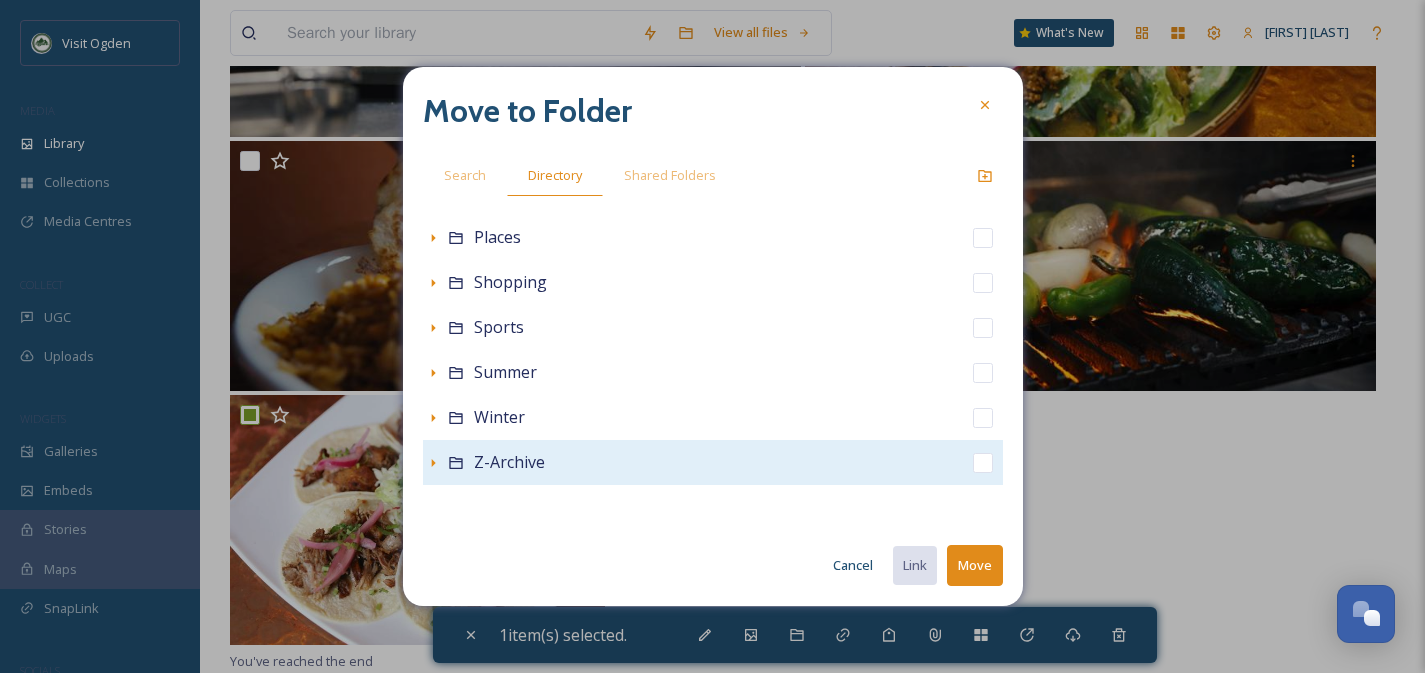 click at bounding box center [983, 463] 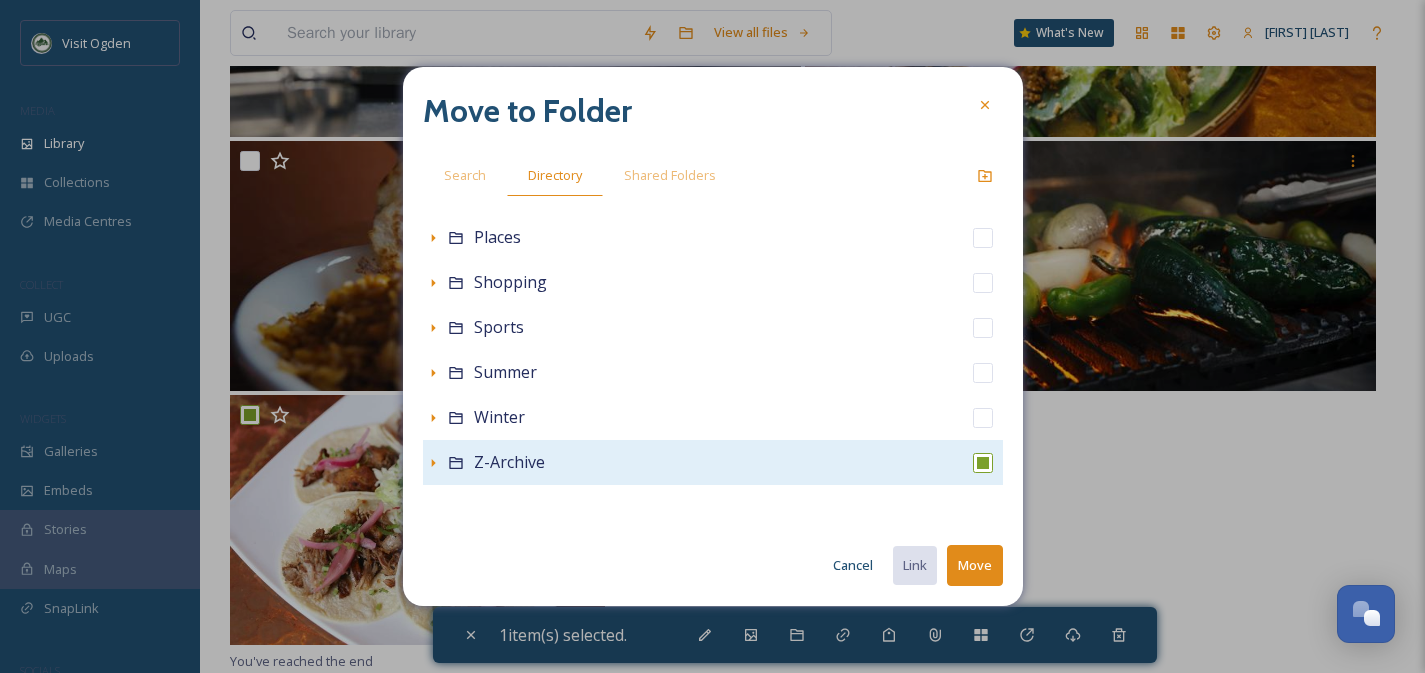 checkbox on "true" 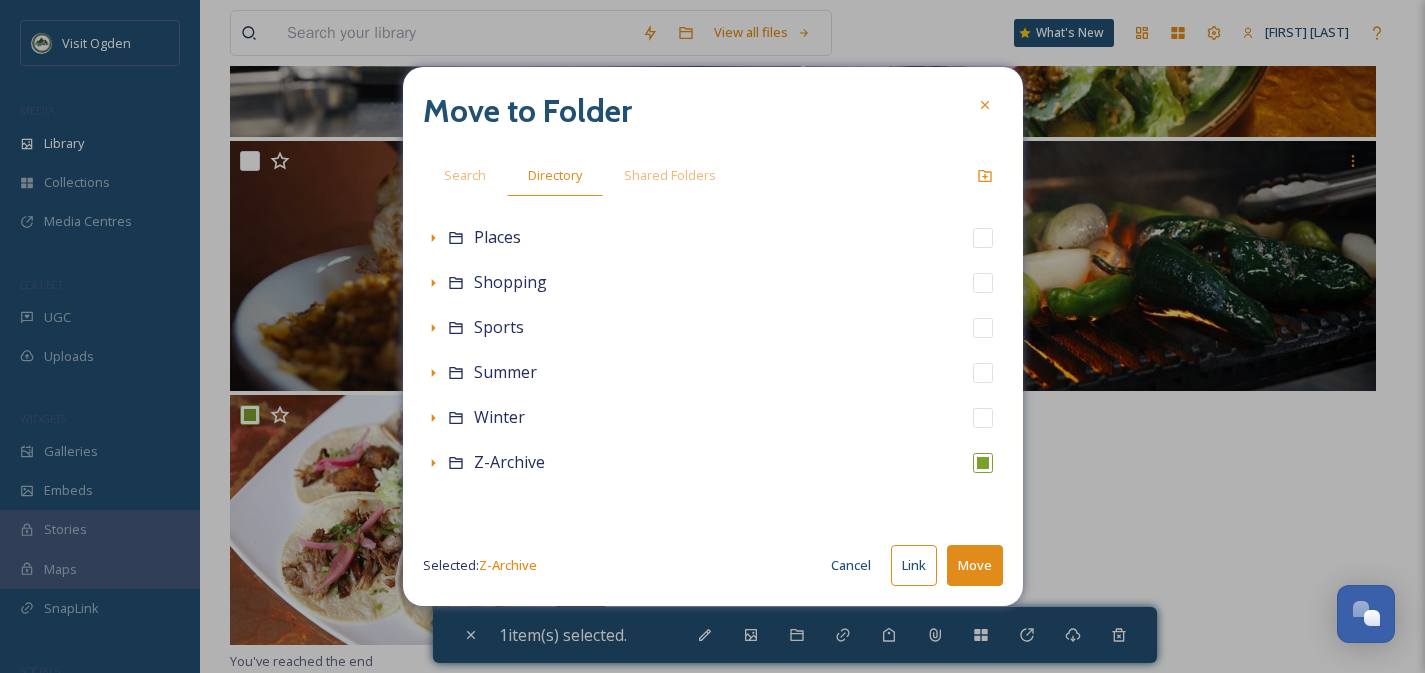 drag, startPoint x: 997, startPoint y: 564, endPoint x: 995, endPoint y: 551, distance: 13.152946 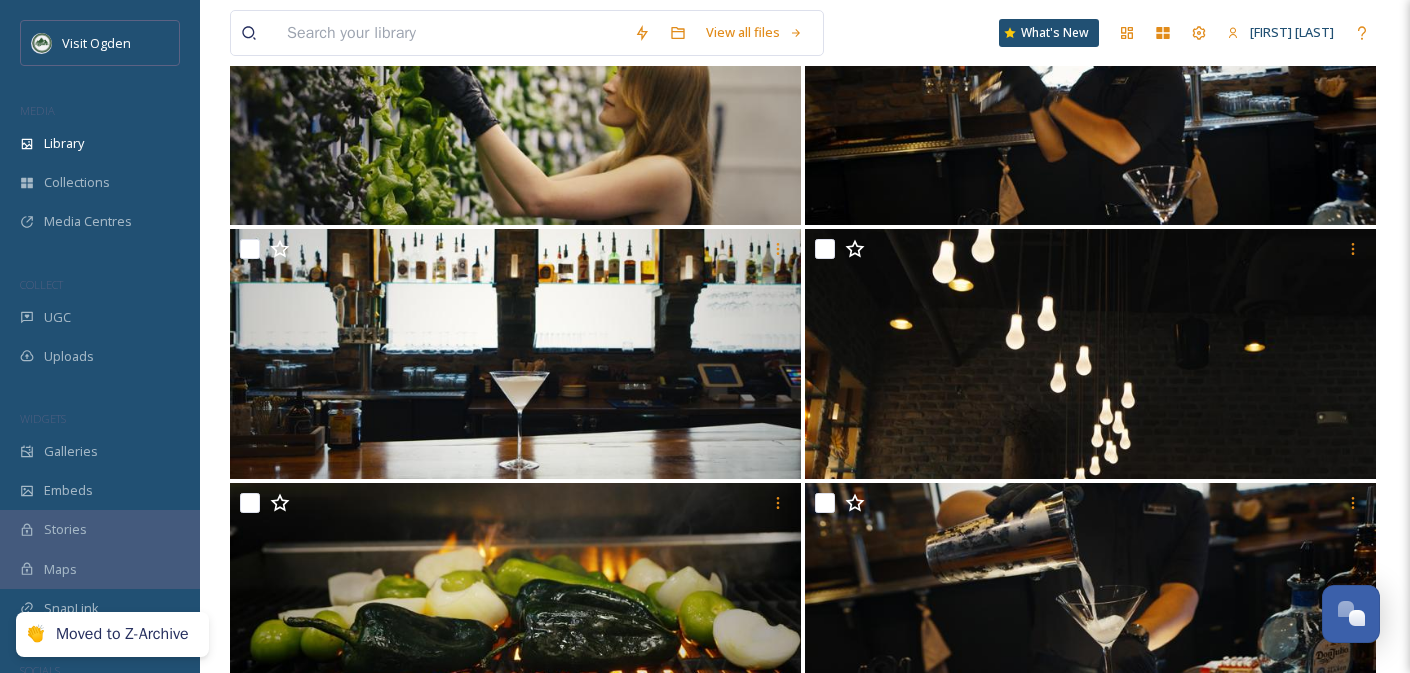 scroll, scrollTop: 0, scrollLeft: 0, axis: both 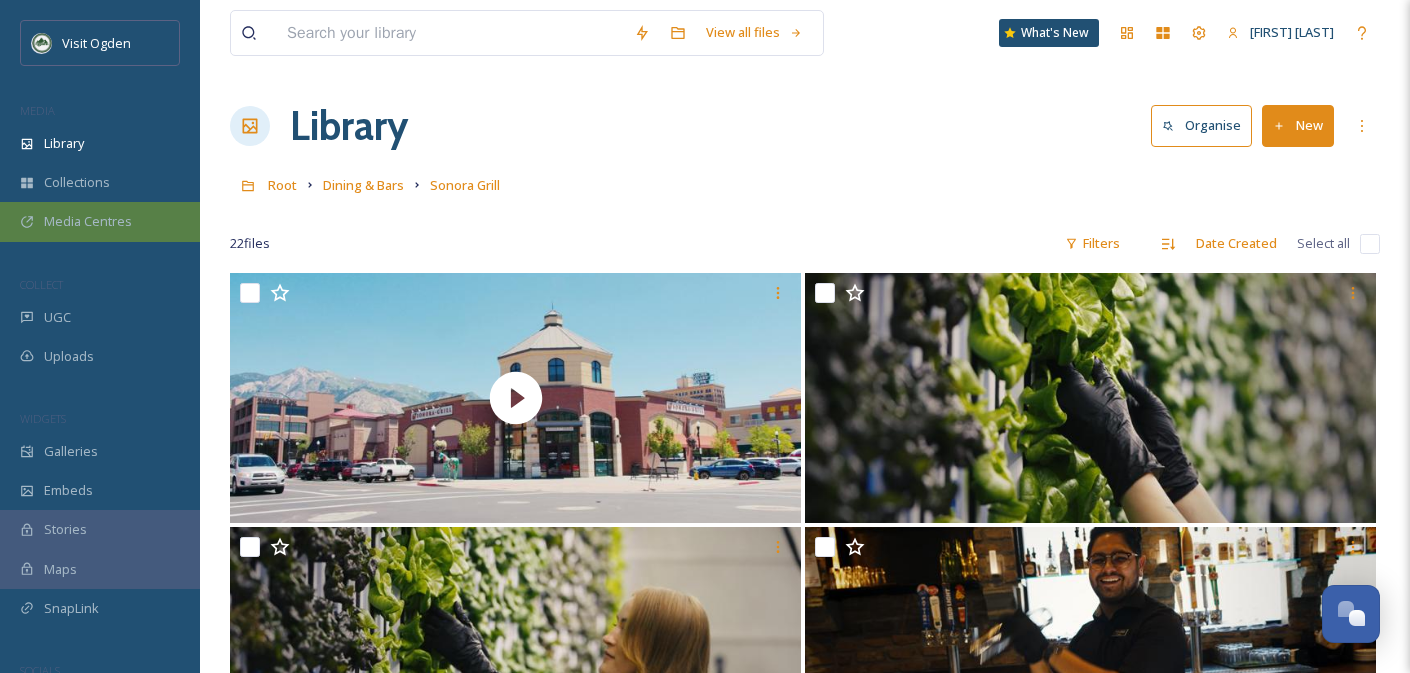 click on "Media Centres" at bounding box center (88, 221) 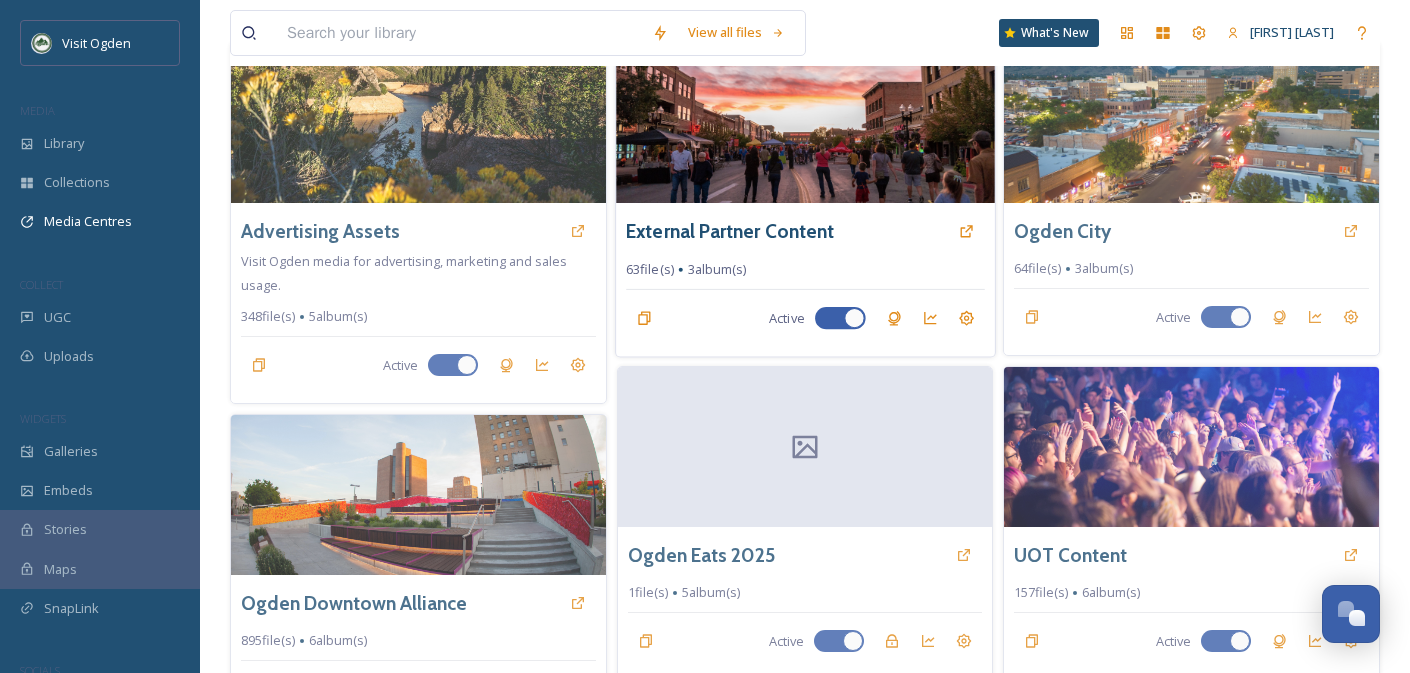 scroll, scrollTop: 523, scrollLeft: 0, axis: vertical 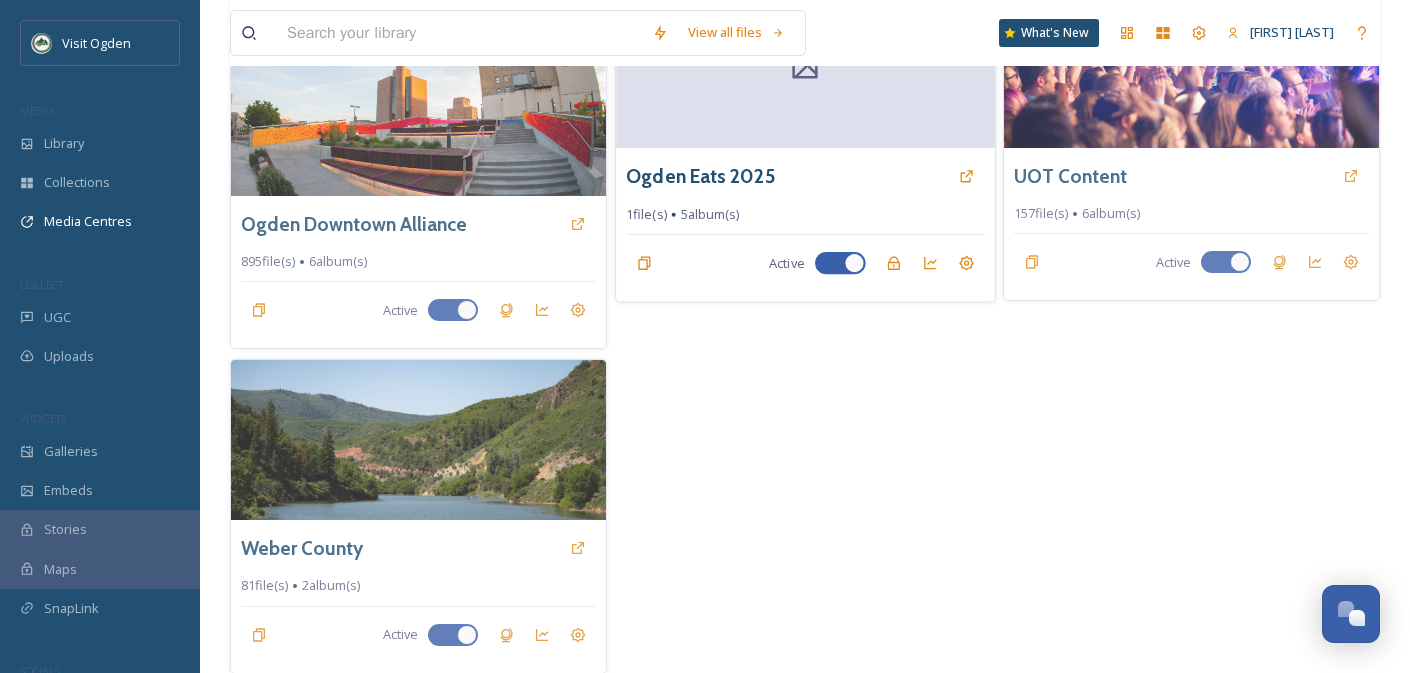click at bounding box center [805, 68] 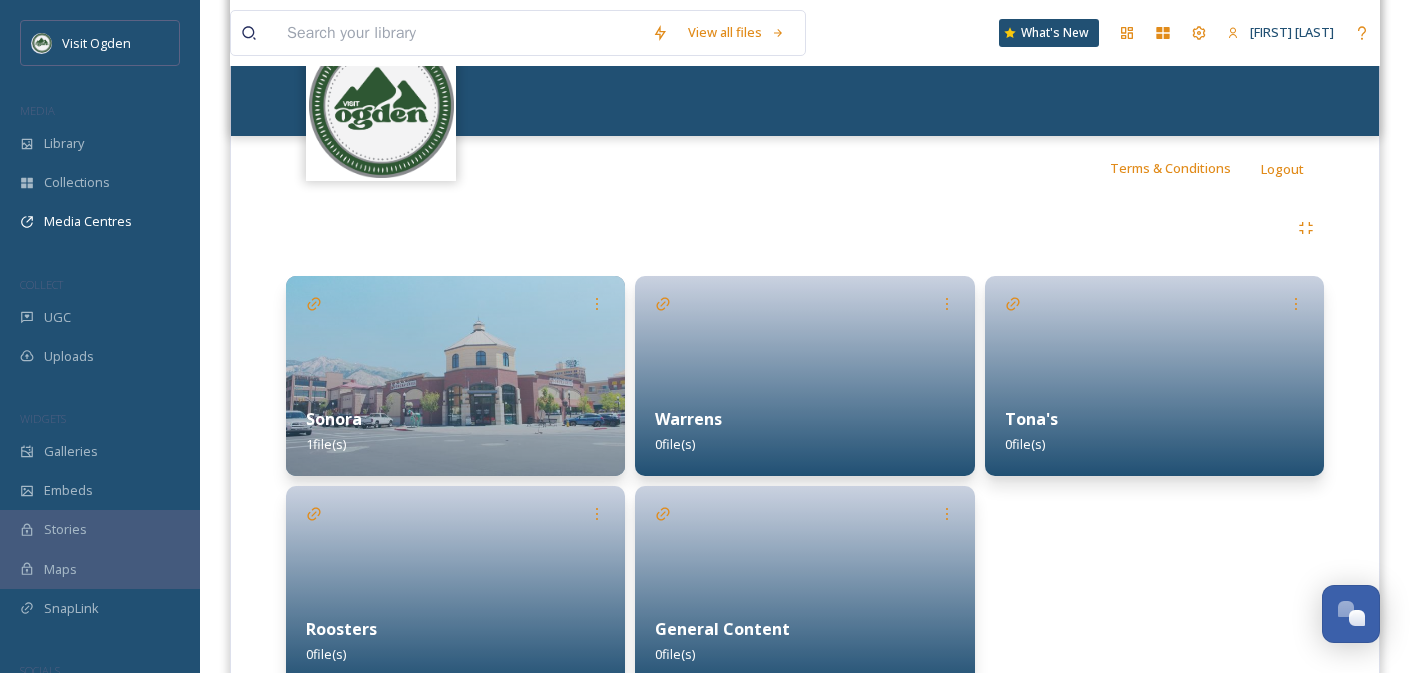 scroll, scrollTop: 386, scrollLeft: 0, axis: vertical 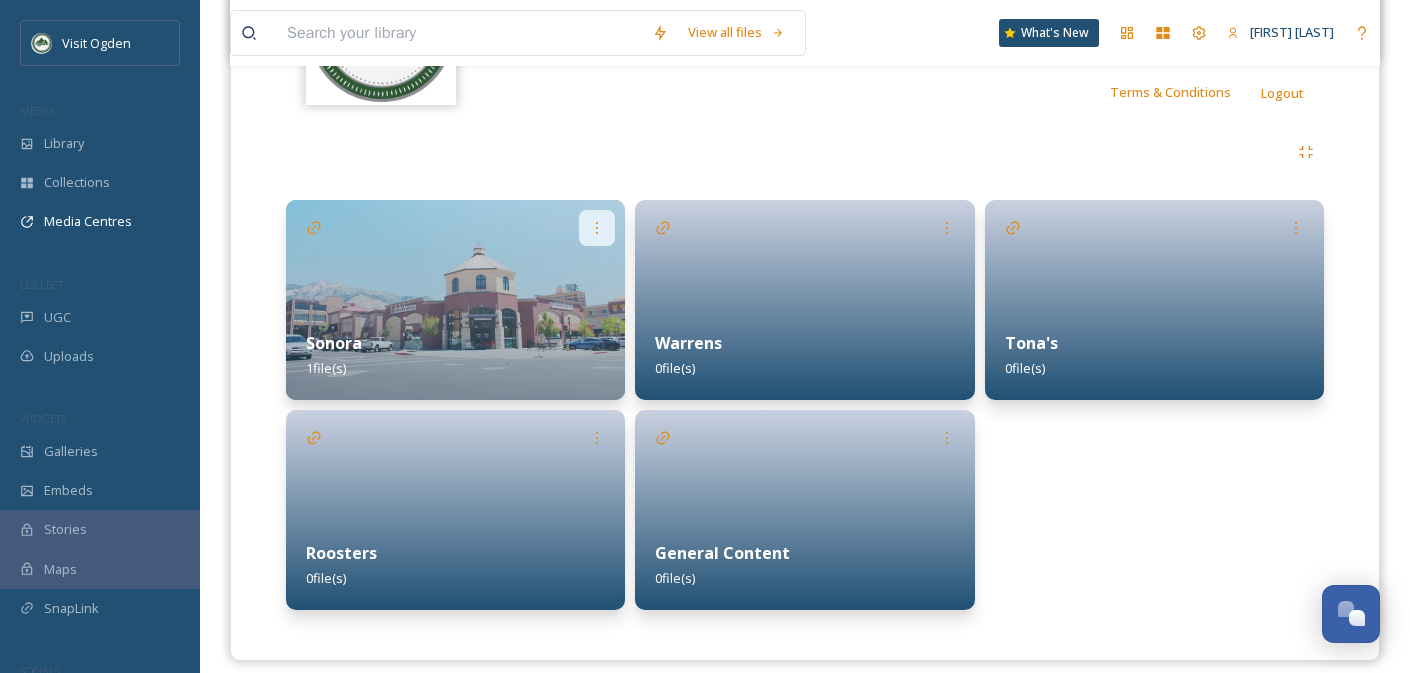 click 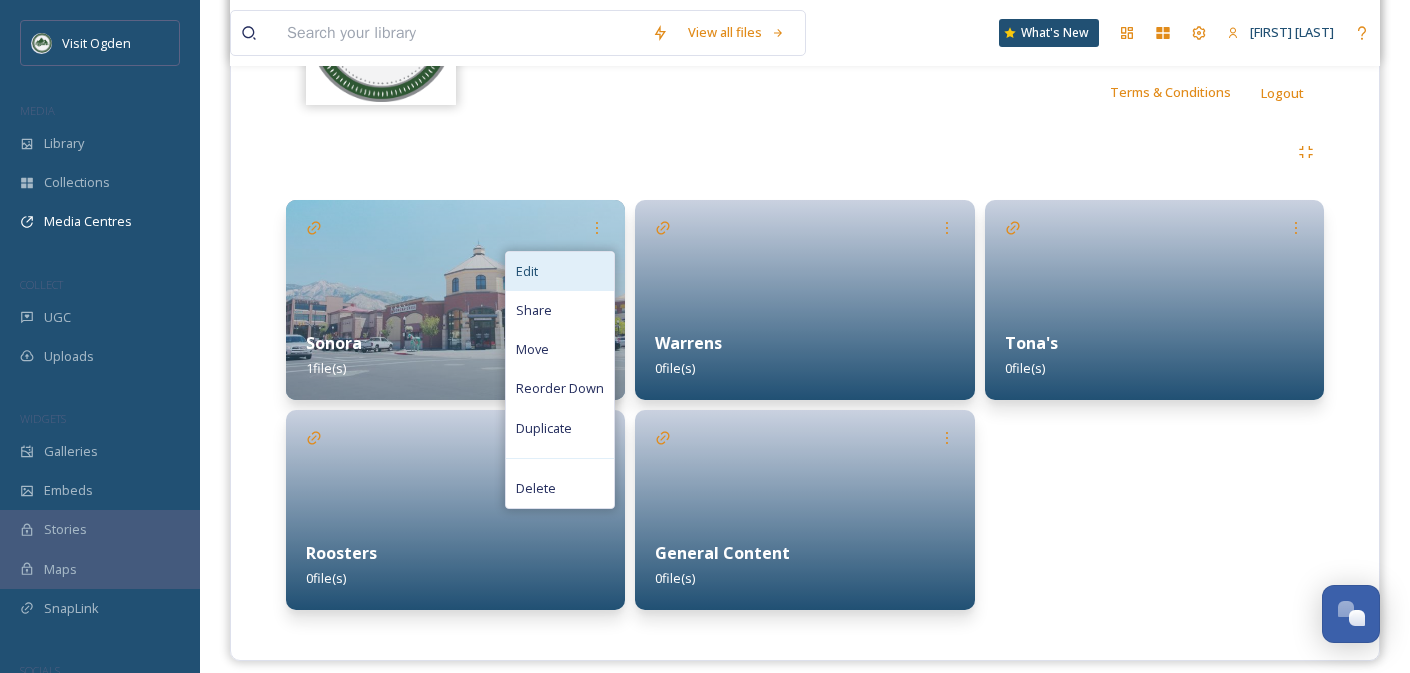 click on "Edit" at bounding box center (560, 271) 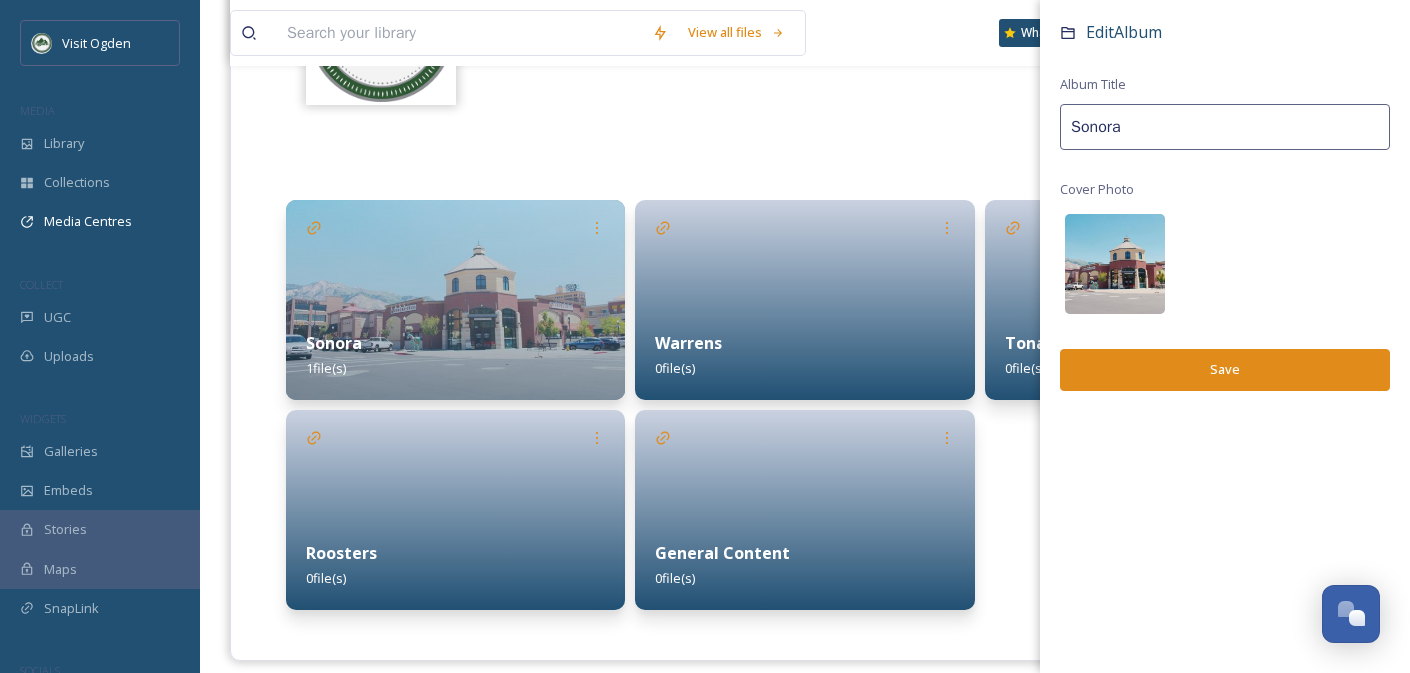 click at bounding box center [1115, 264] 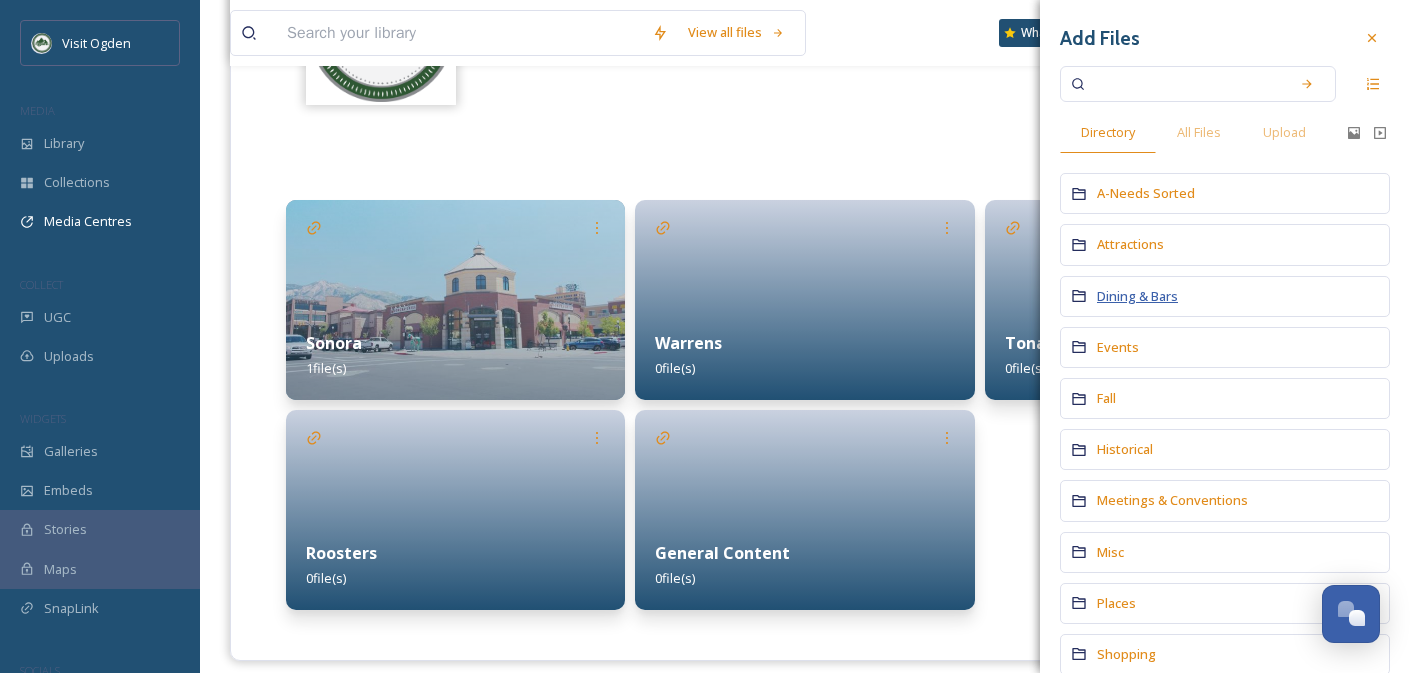 click on "Dining & Bars" at bounding box center [1137, 296] 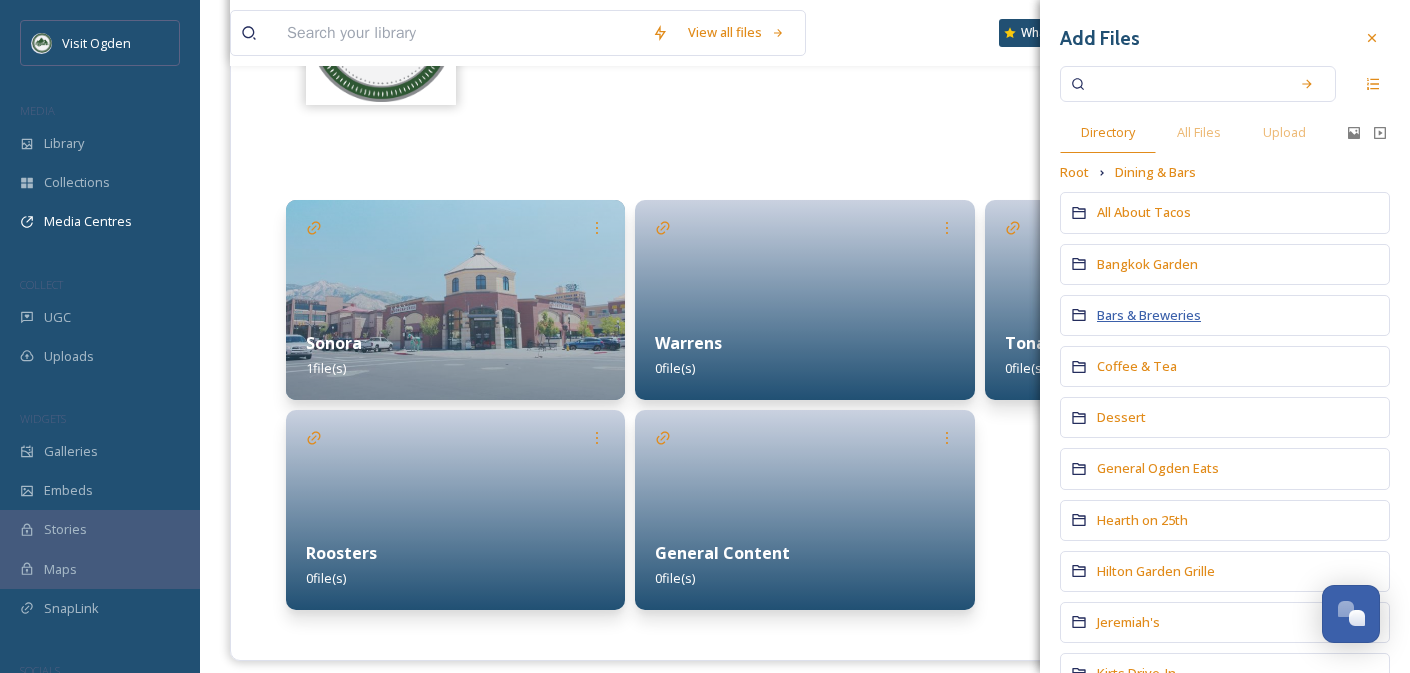 scroll, scrollTop: 1043, scrollLeft: 0, axis: vertical 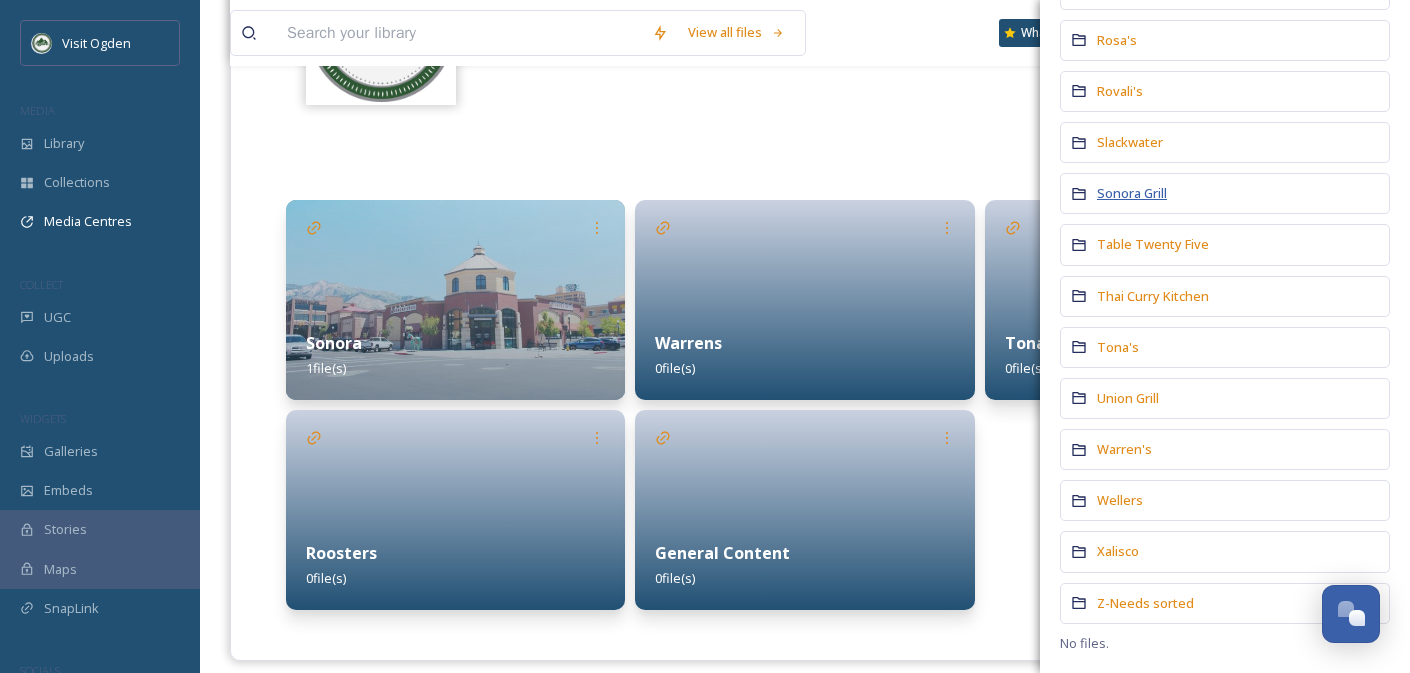 click on "Sonora Grill" at bounding box center [1132, 193] 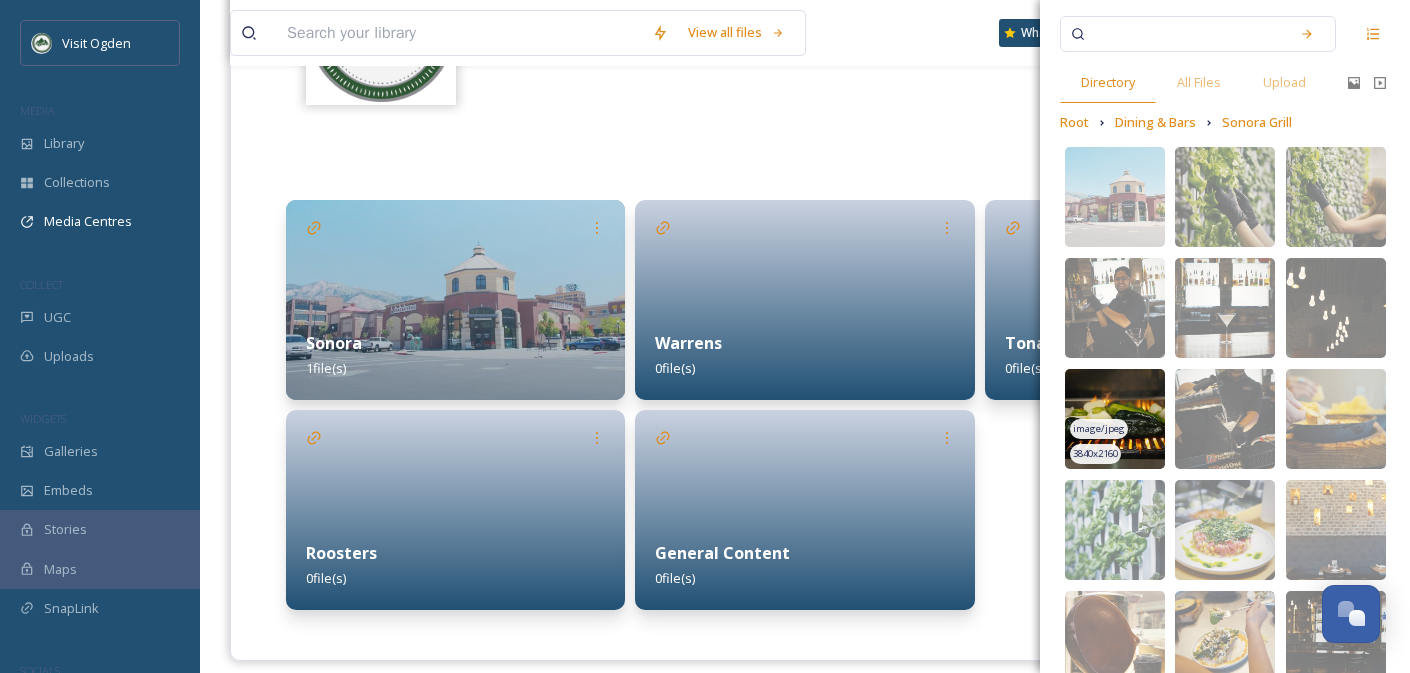 scroll, scrollTop: 54, scrollLeft: 0, axis: vertical 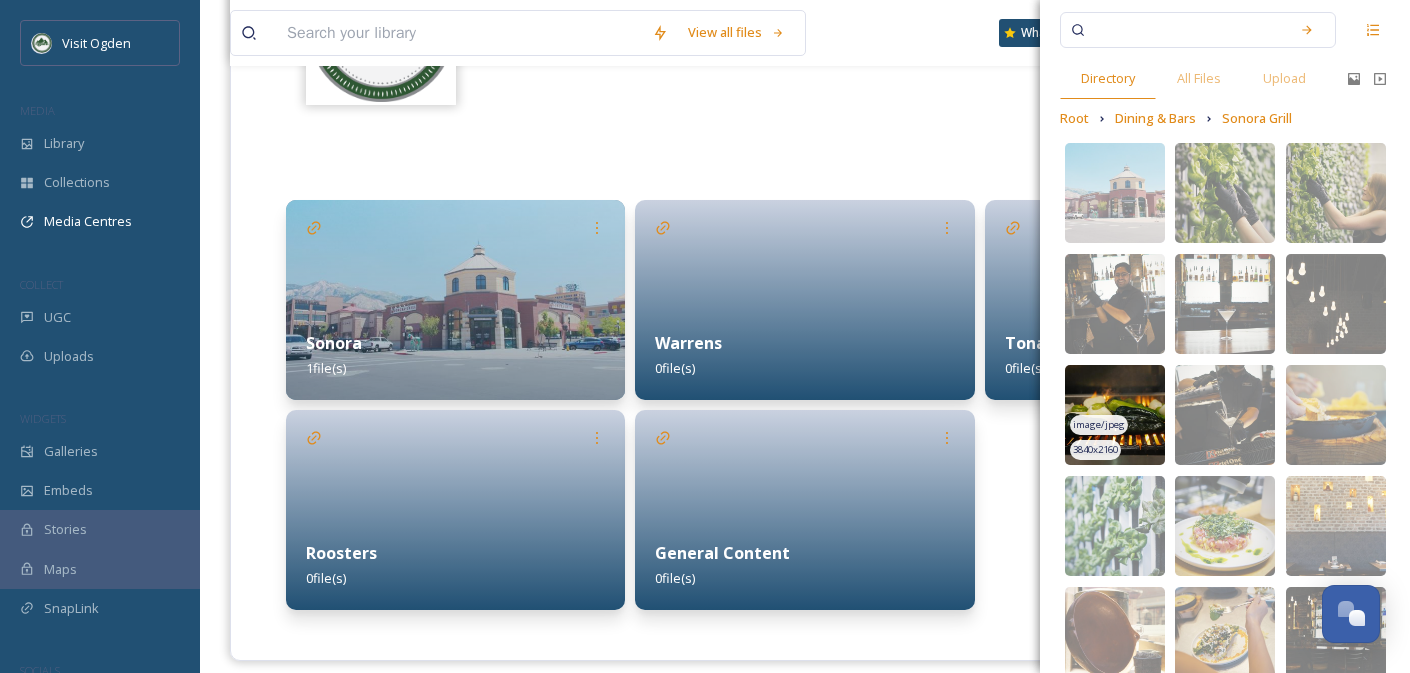click at bounding box center [1115, 415] 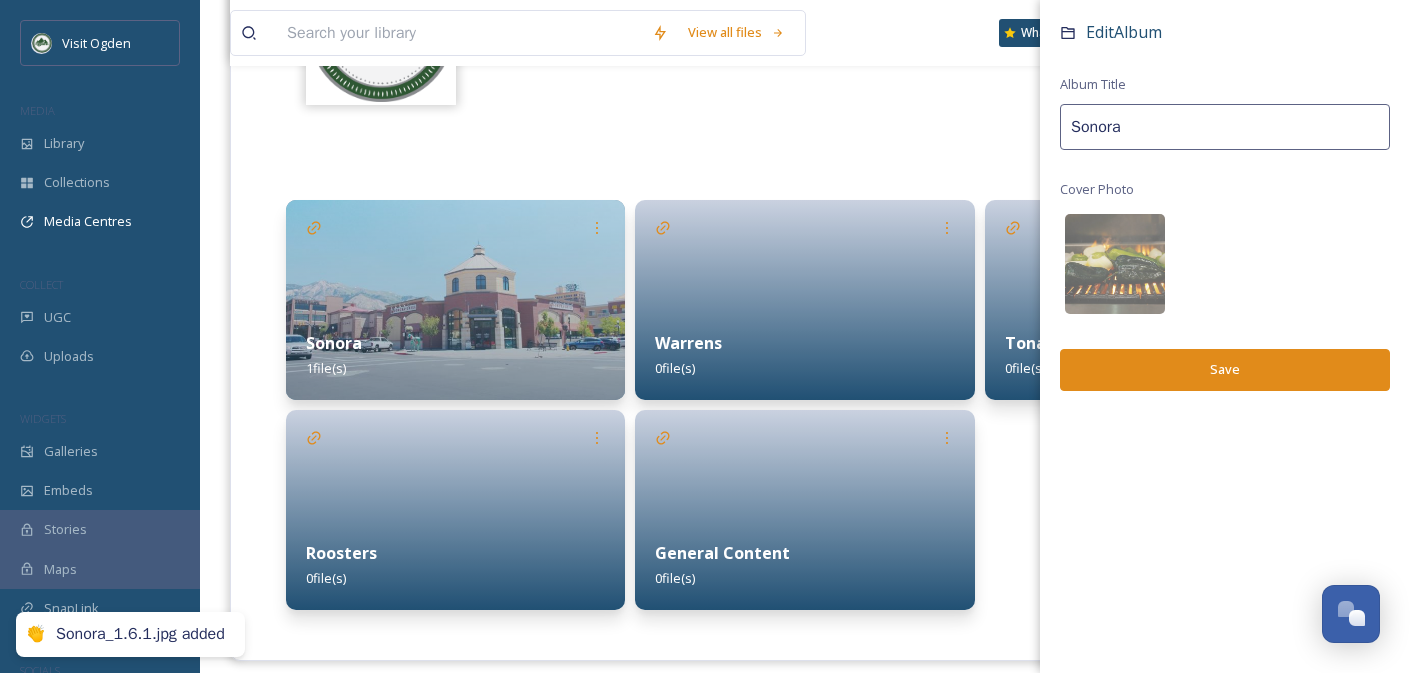 click on "Save" at bounding box center (1225, 369) 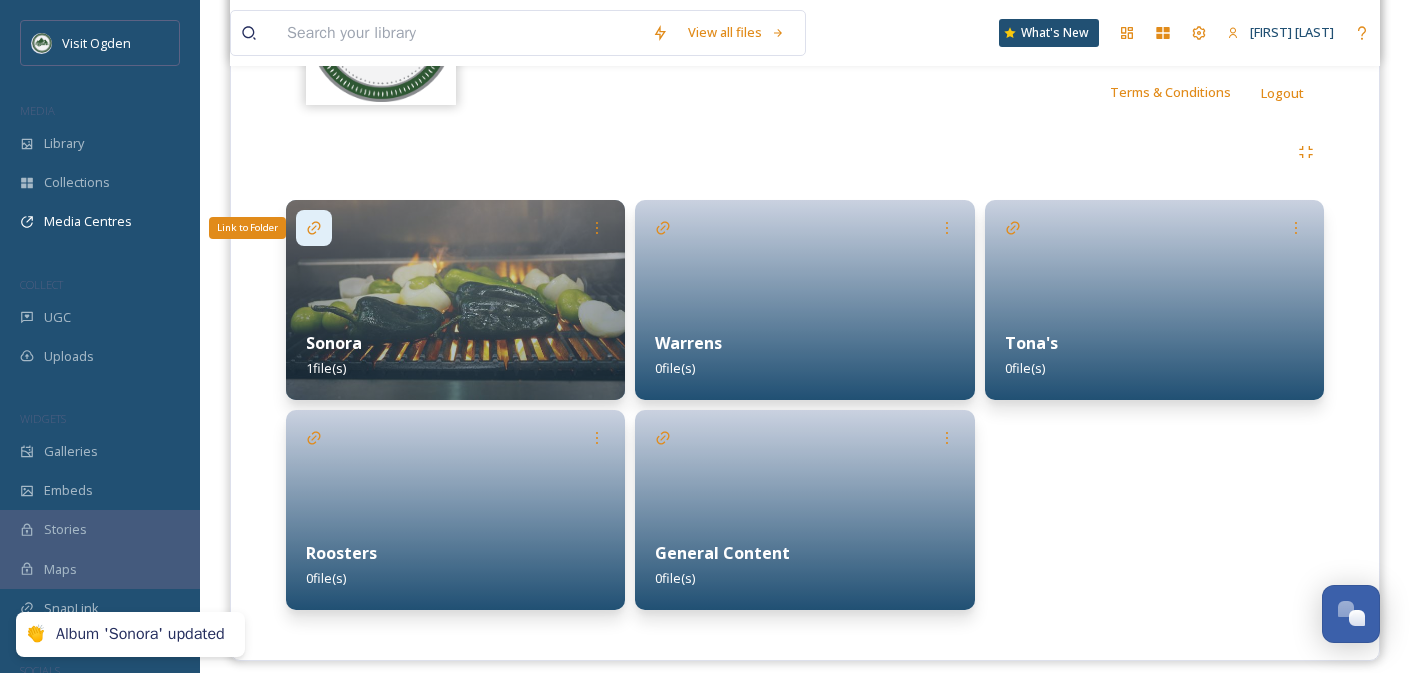 click 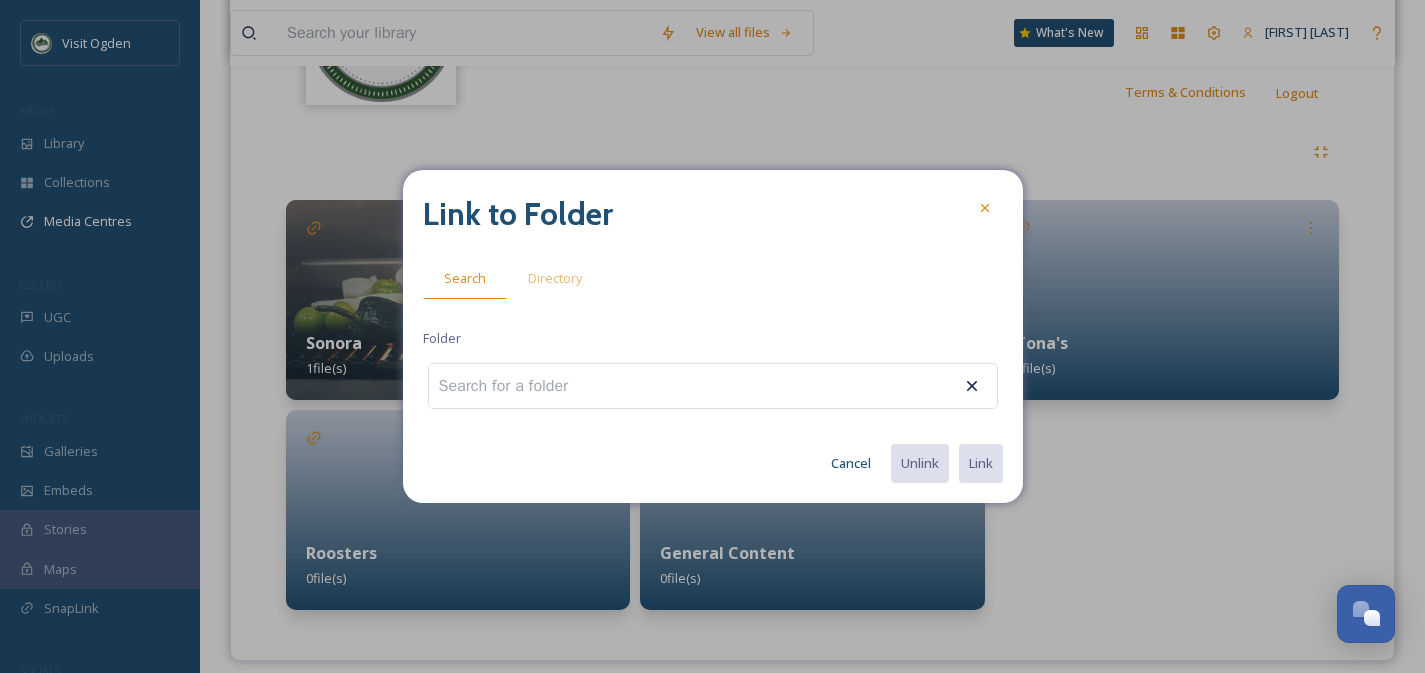 click at bounding box center [515, 386] 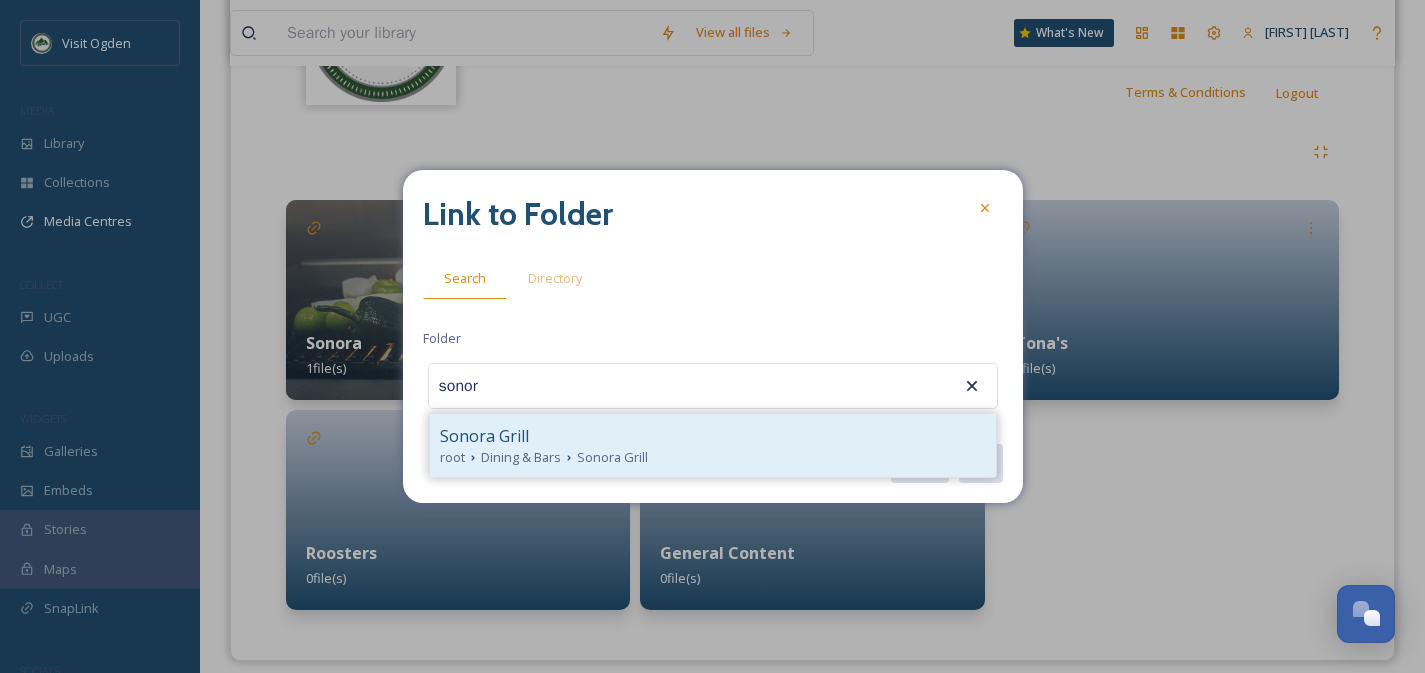 click on "root Dining & Bars Sonora Grill" at bounding box center [713, 457] 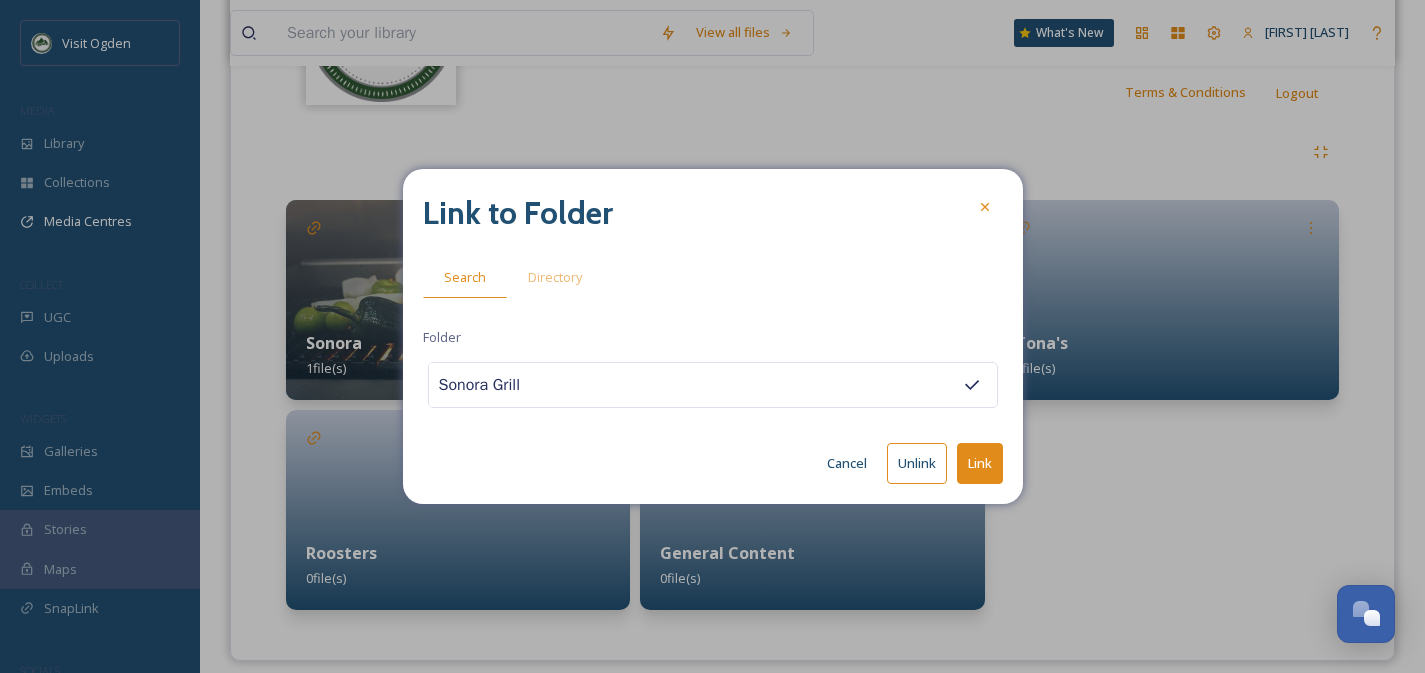 click on "Link" at bounding box center [980, 463] 